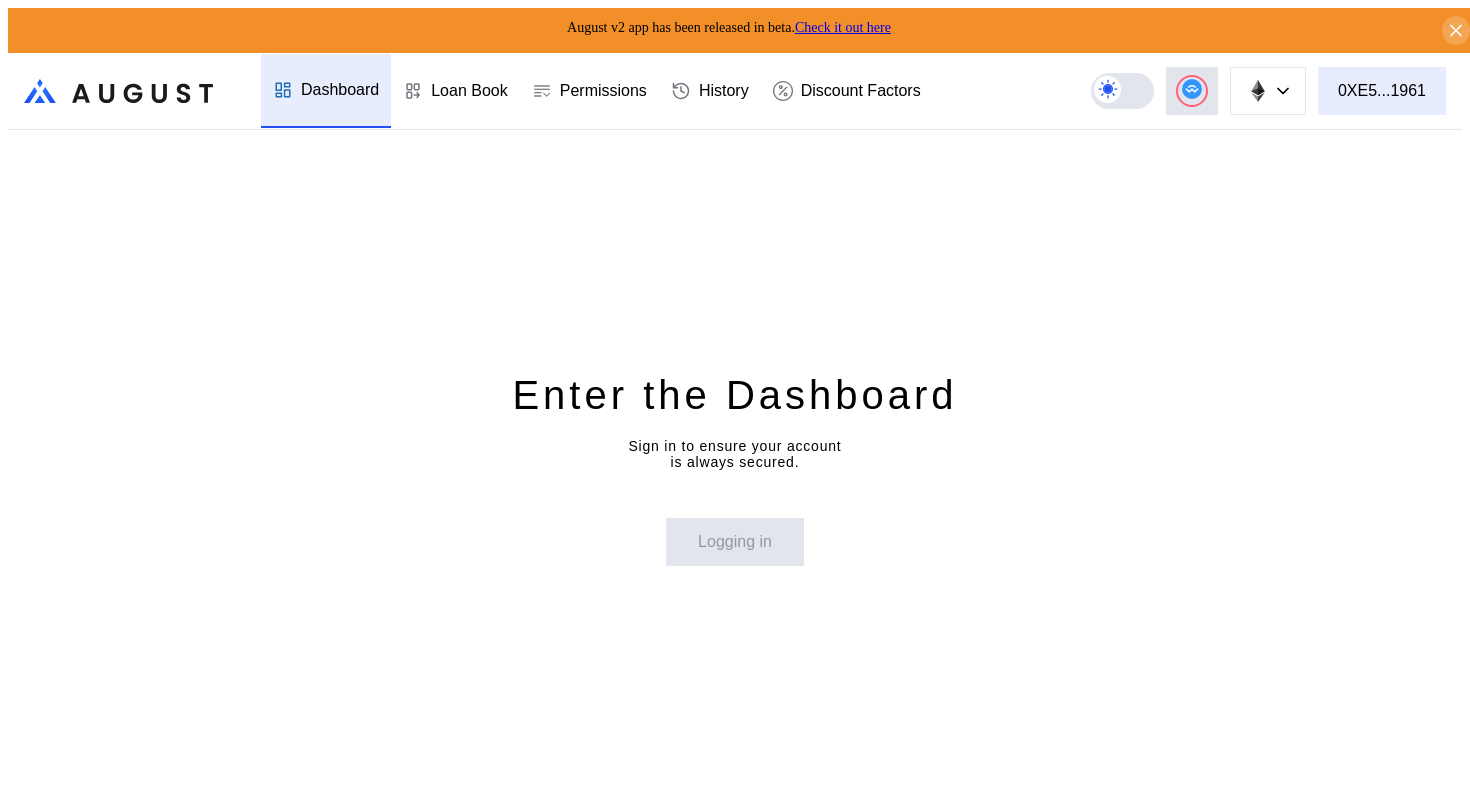 scroll, scrollTop: 0, scrollLeft: 0, axis: both 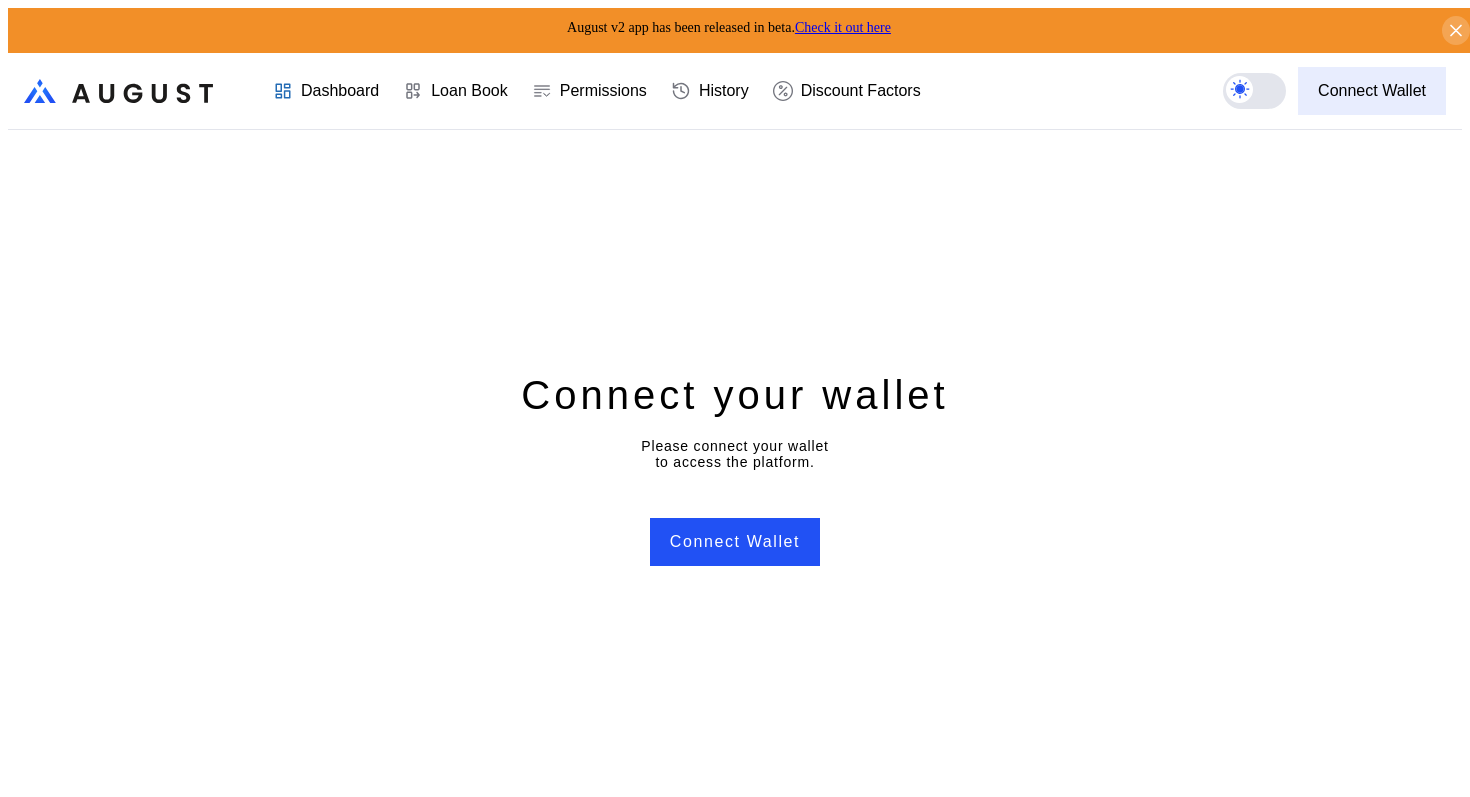 click on "Connect Wallet" at bounding box center [1372, 91] 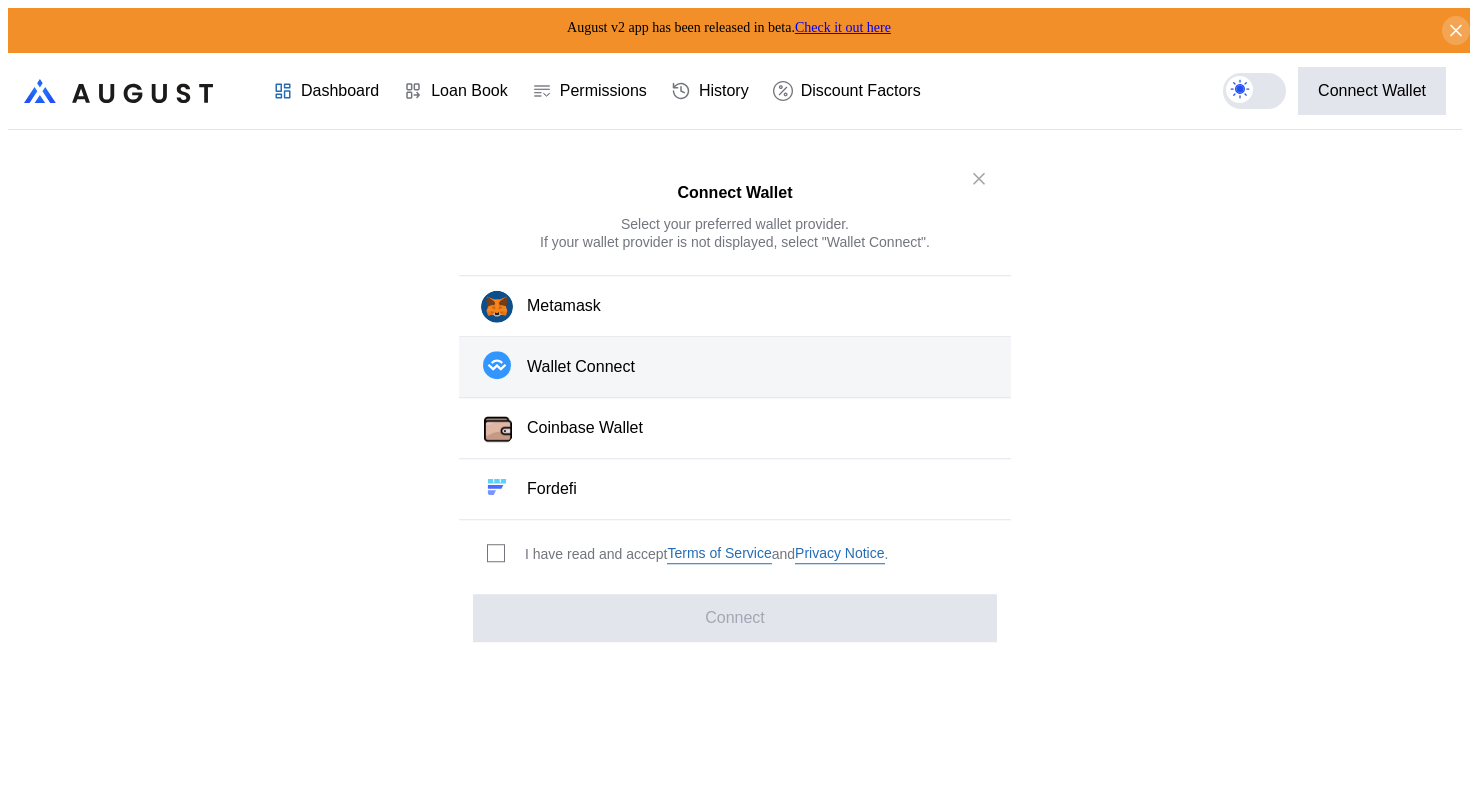 click on "Wallet Connect" at bounding box center (581, 367) 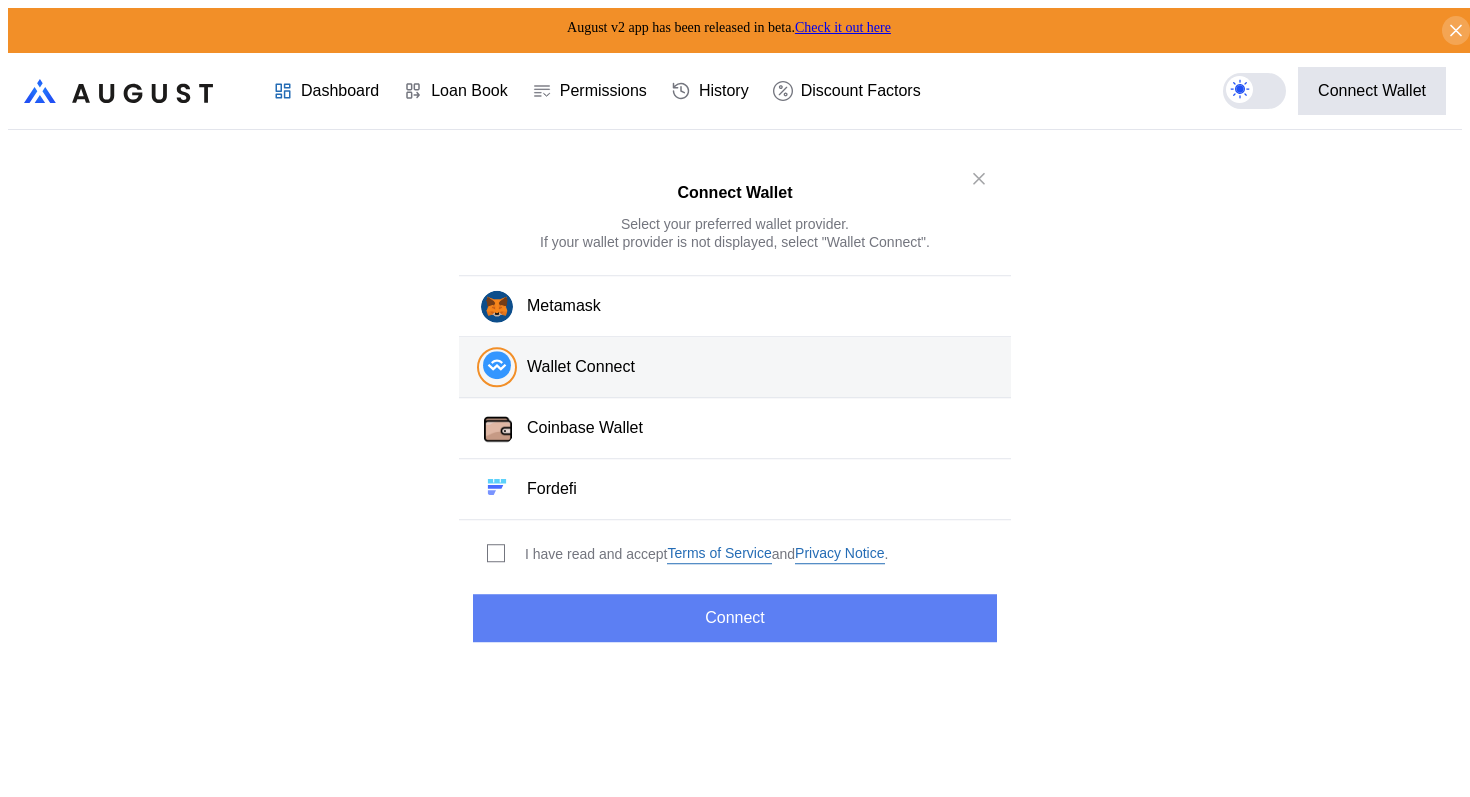 click on "Connect" at bounding box center [735, 618] 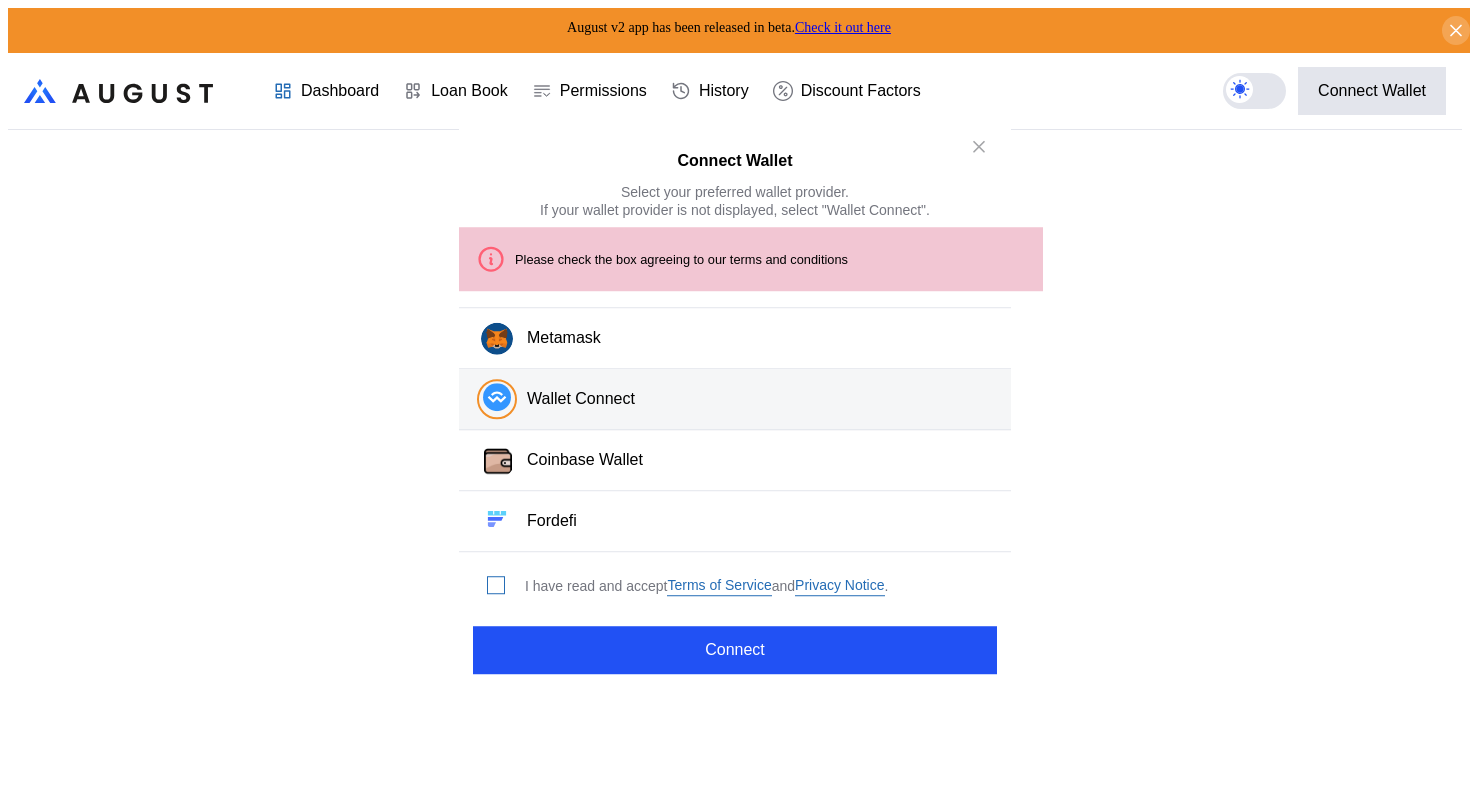 click at bounding box center [496, 586] 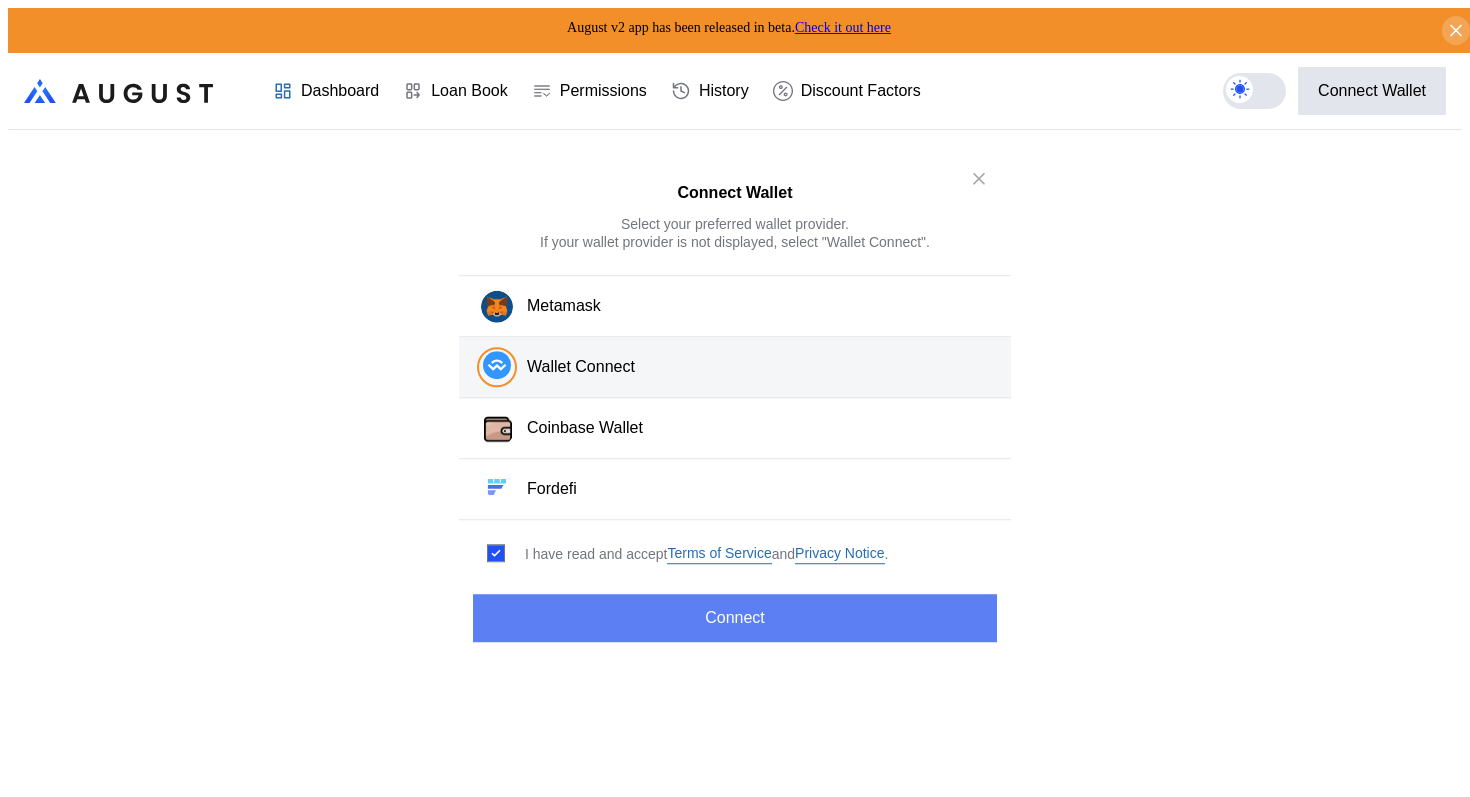 click on "Connect Wallet Select your preferred wallet provider. If your wallet provider is not displayed, select "Wallet Connect". Metamask Wallet Connect Coinbase Wallet Fordefi I have read and accept  Terms of Service  and  Privacy Notice . Connect" at bounding box center (735, 805) 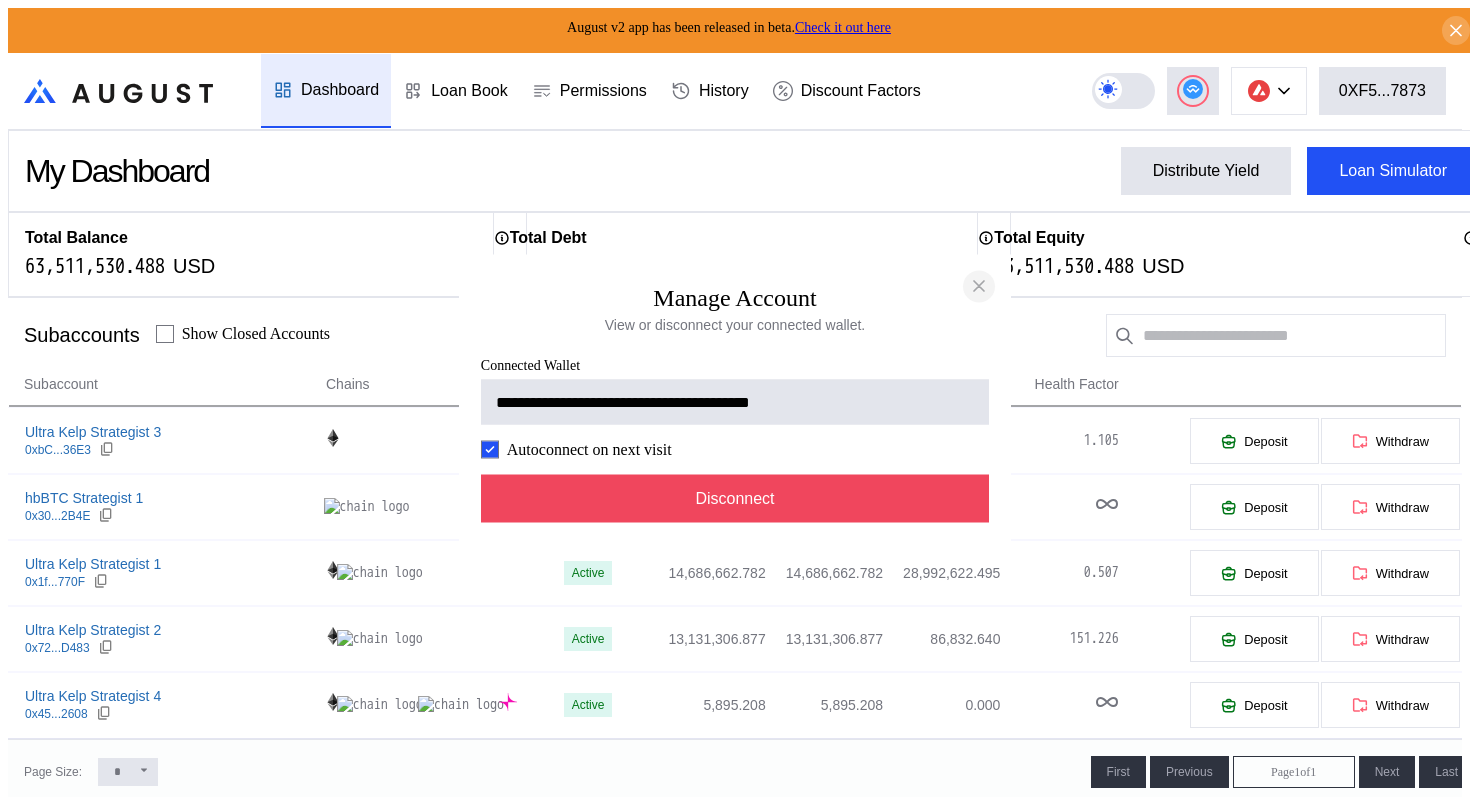 click 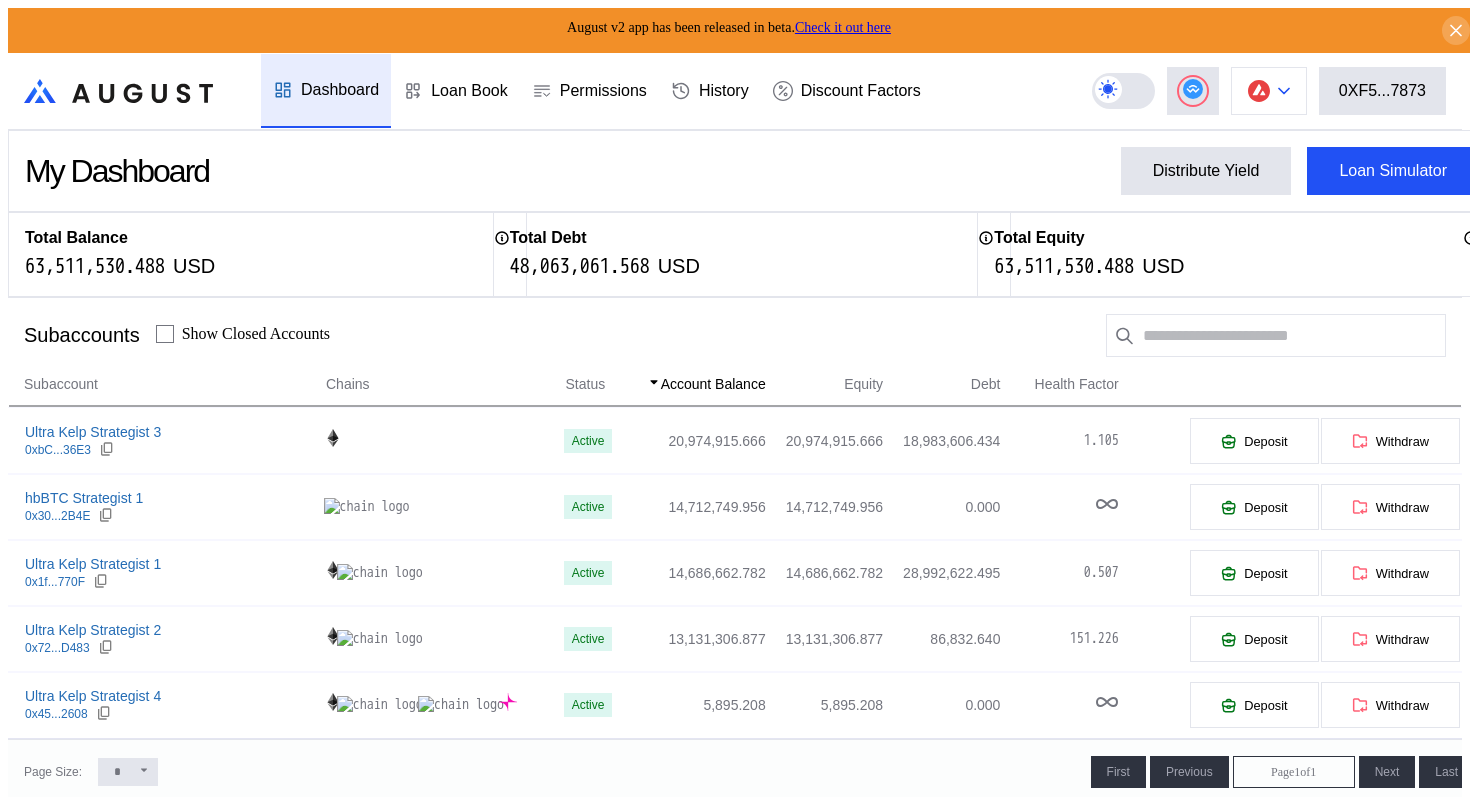 click at bounding box center (1269, 91) 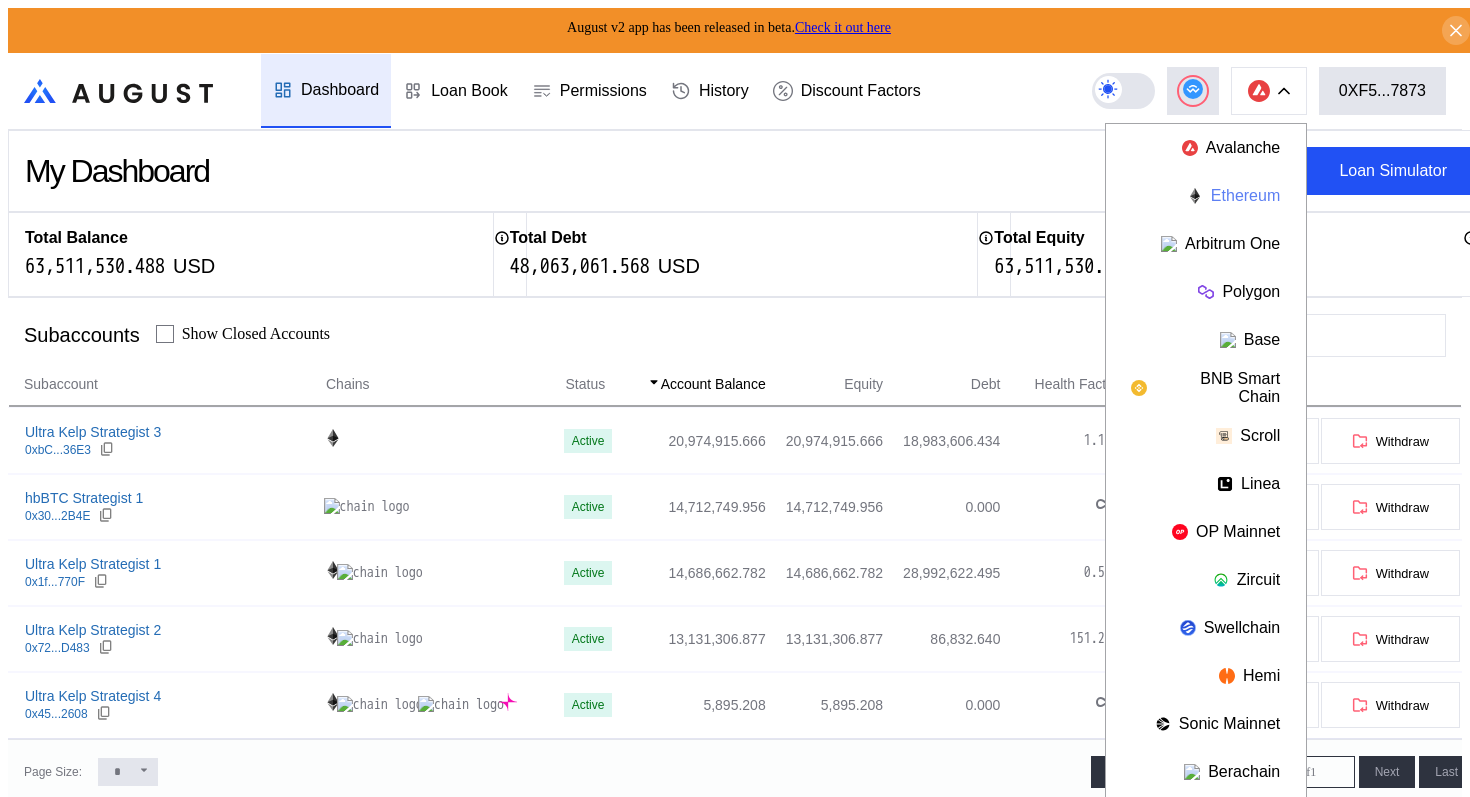 click on "Ethereum" at bounding box center (1206, 196) 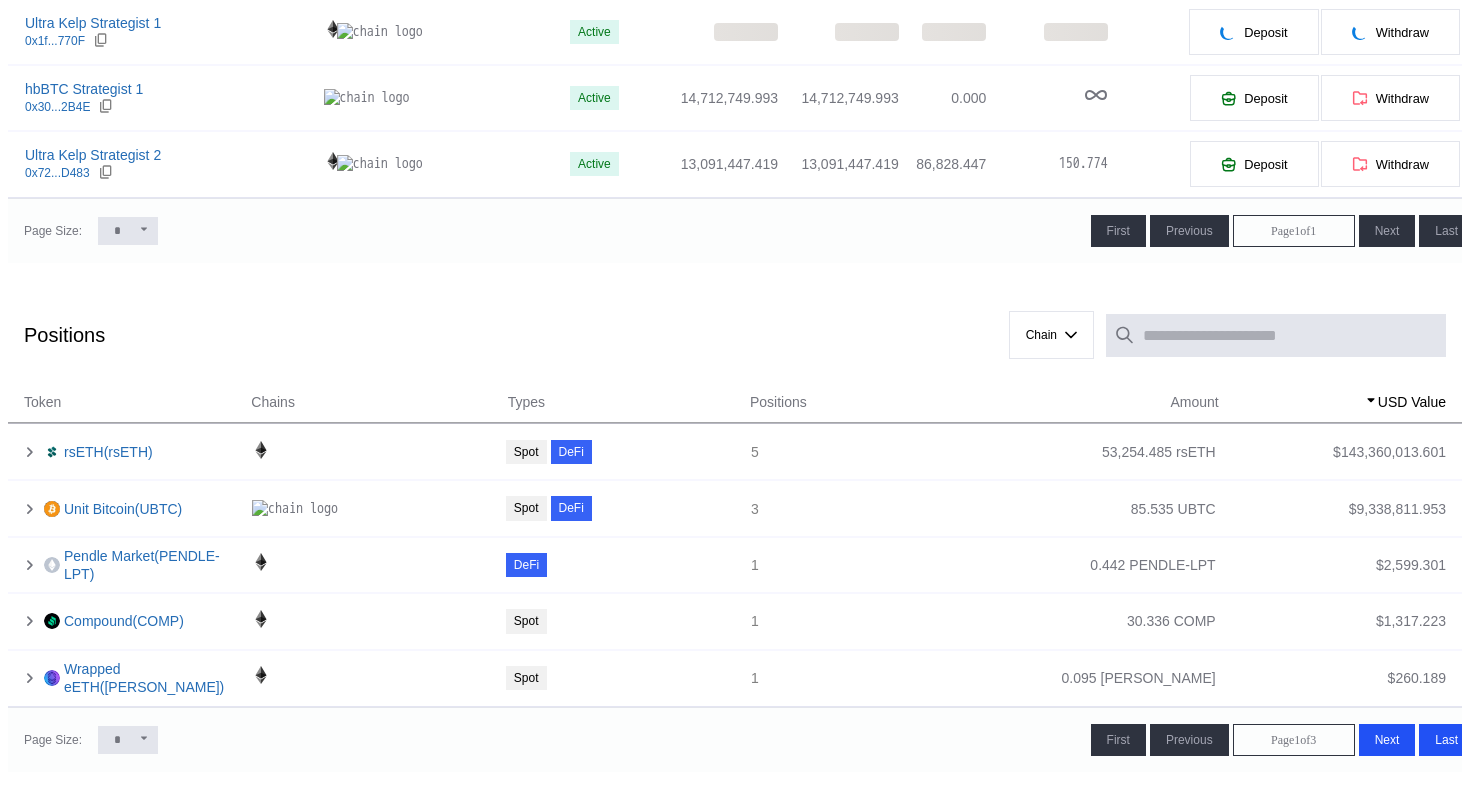 scroll, scrollTop: 547, scrollLeft: 0, axis: vertical 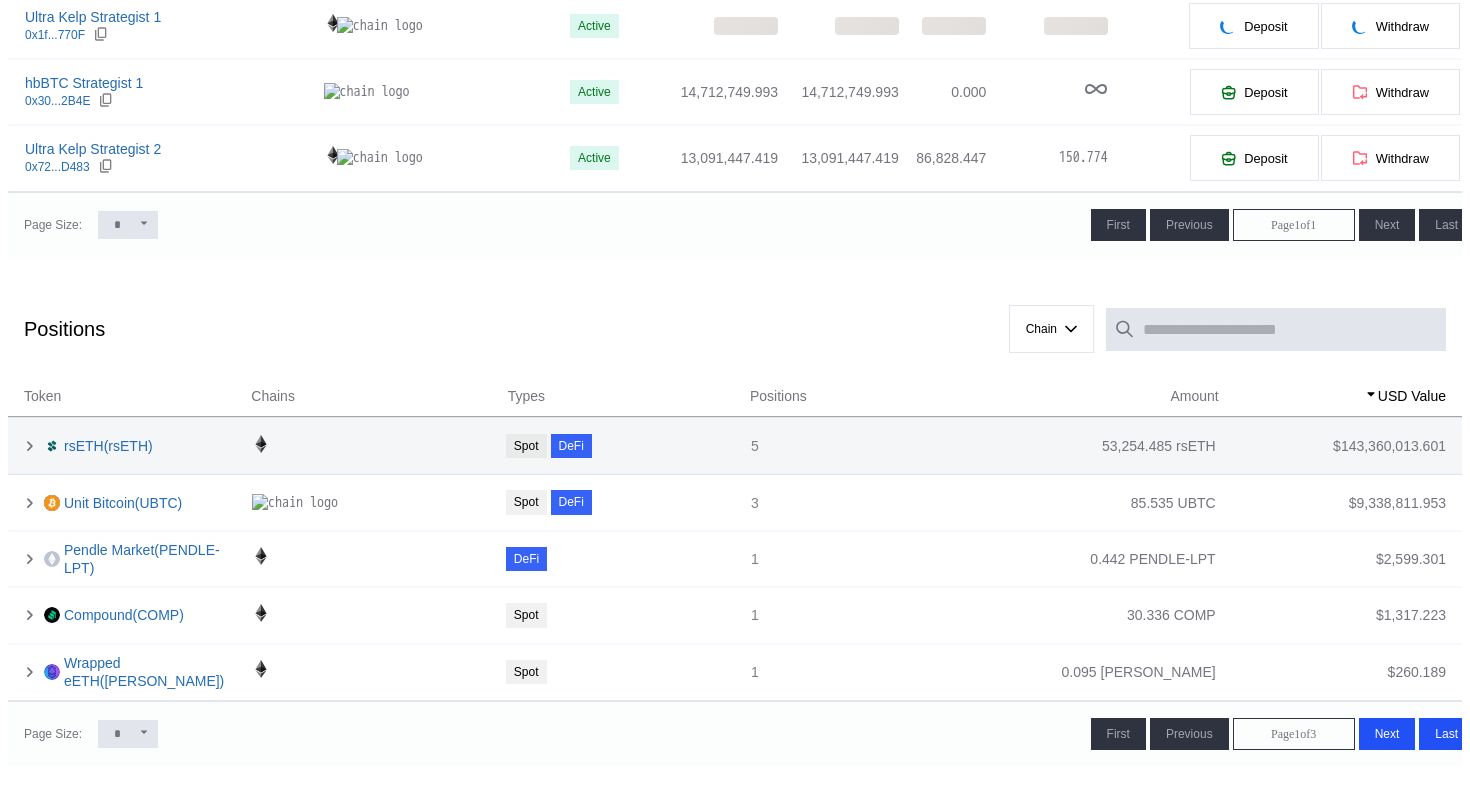 click at bounding box center [365, 446] 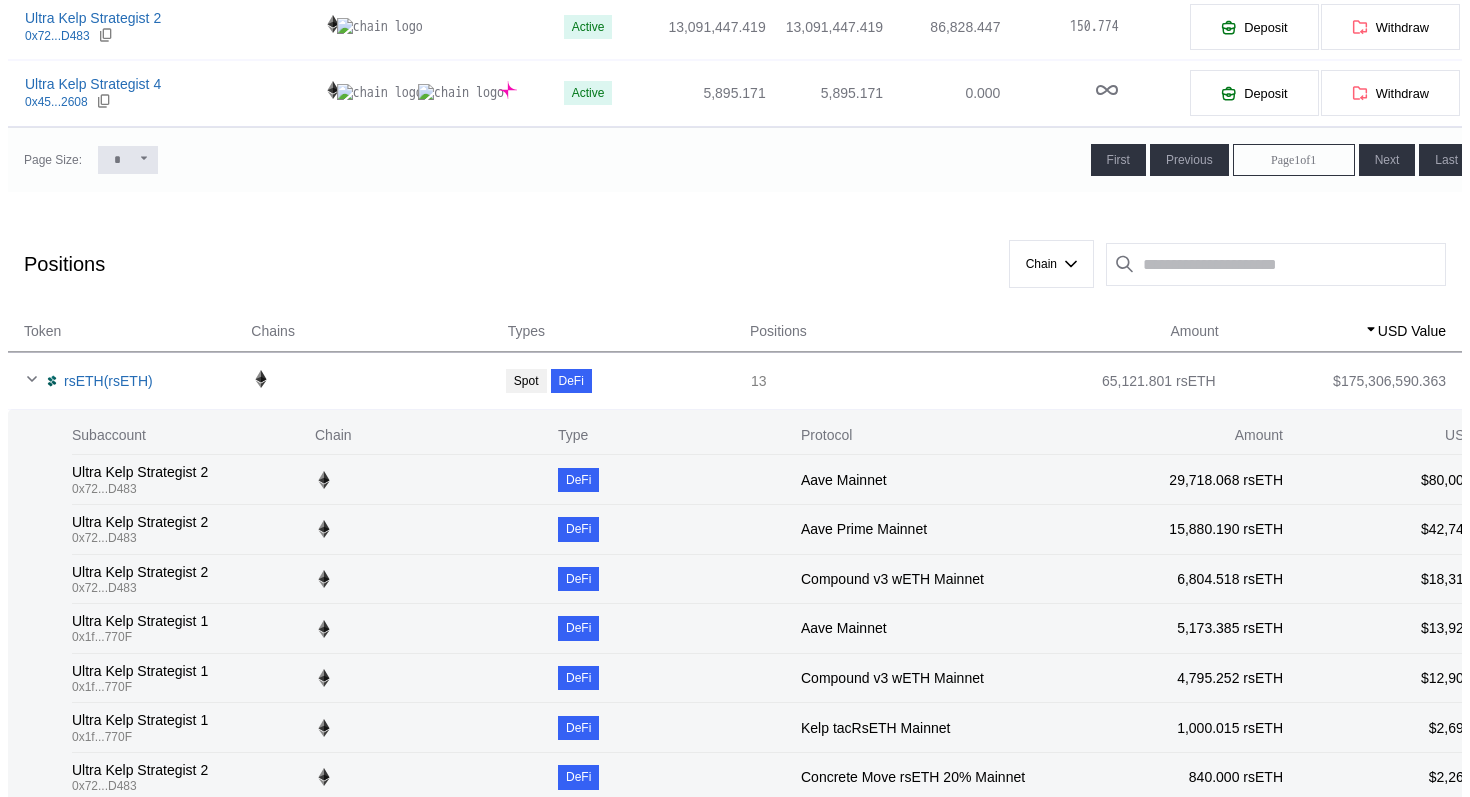 scroll, scrollTop: 38, scrollLeft: 0, axis: vertical 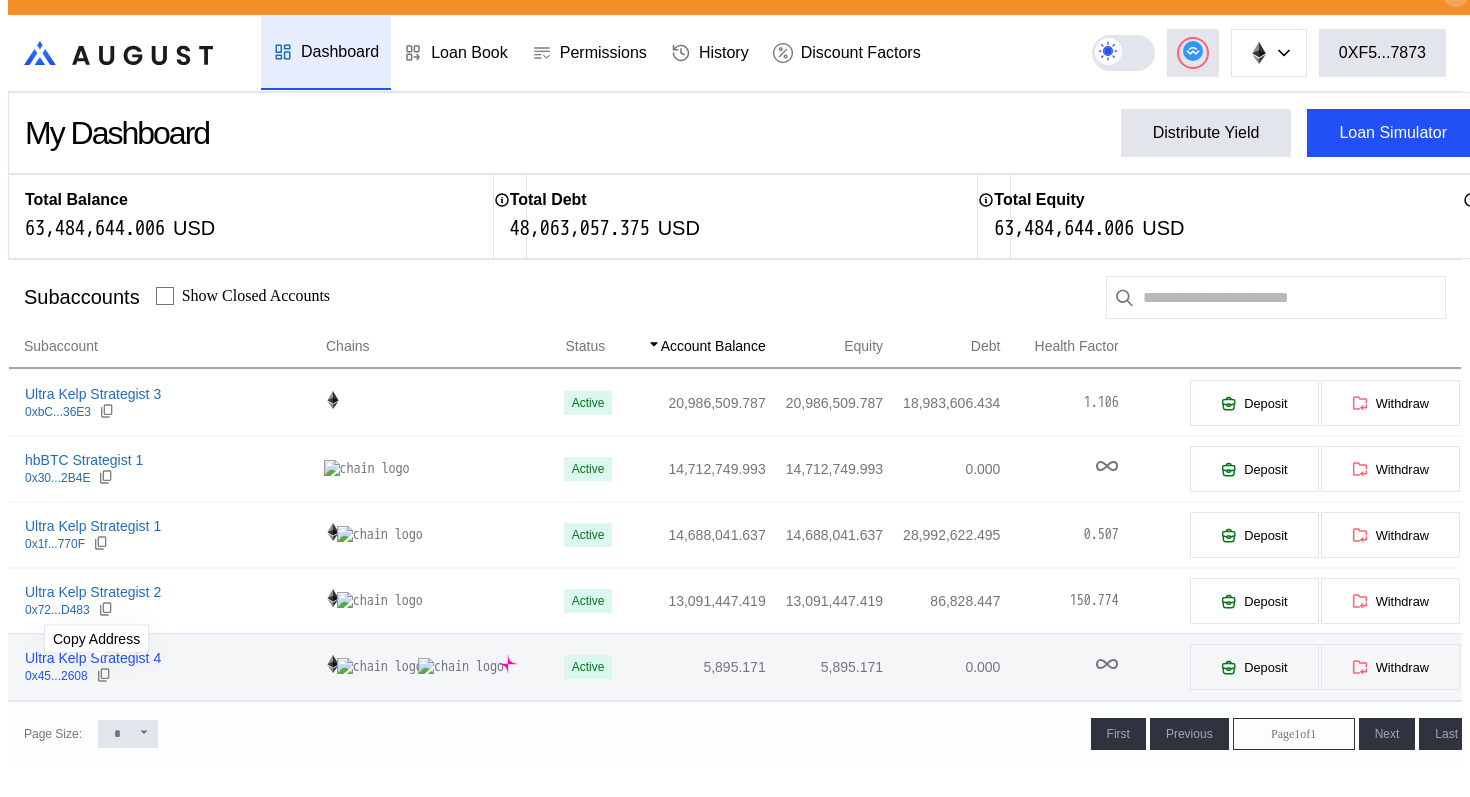 click 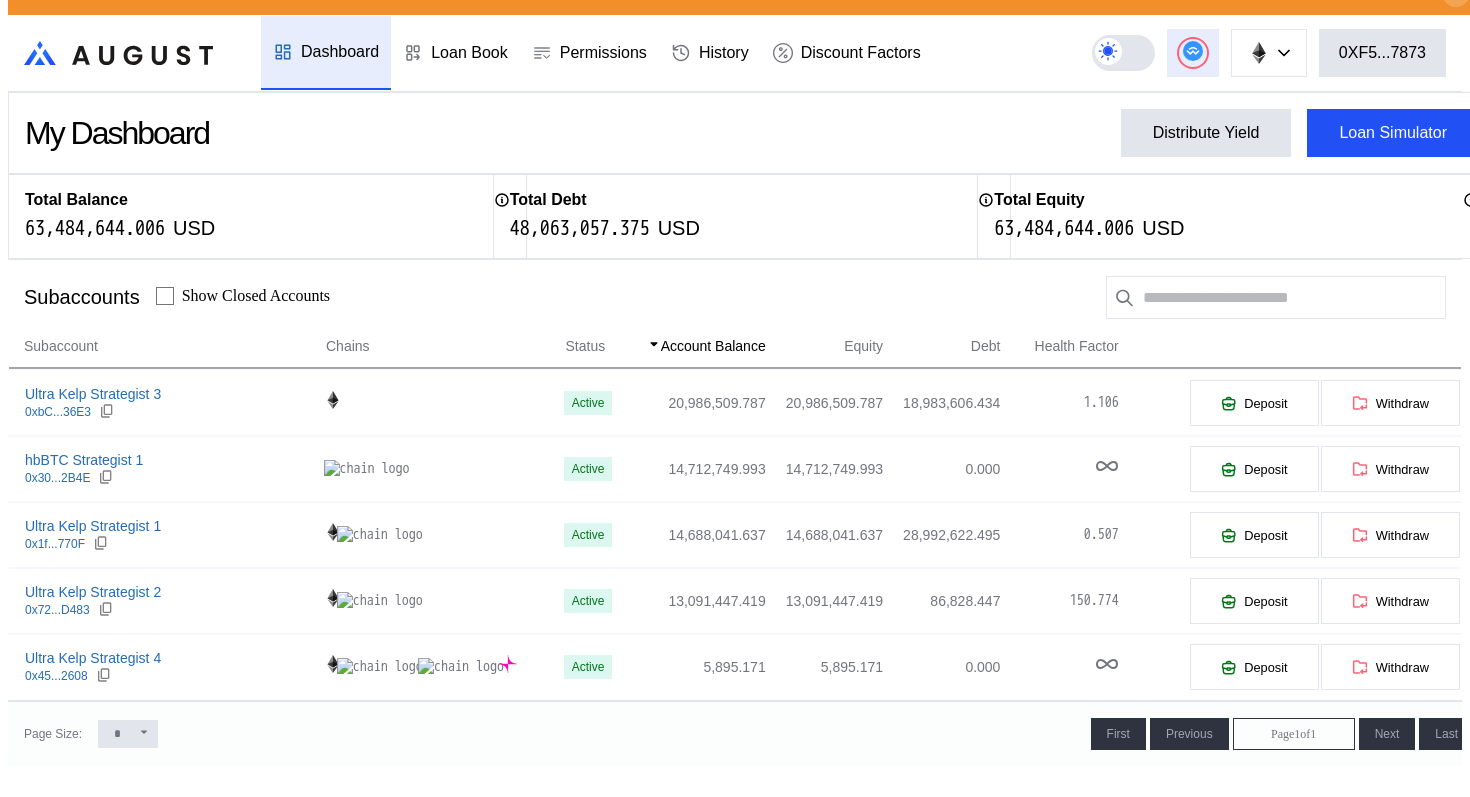 click 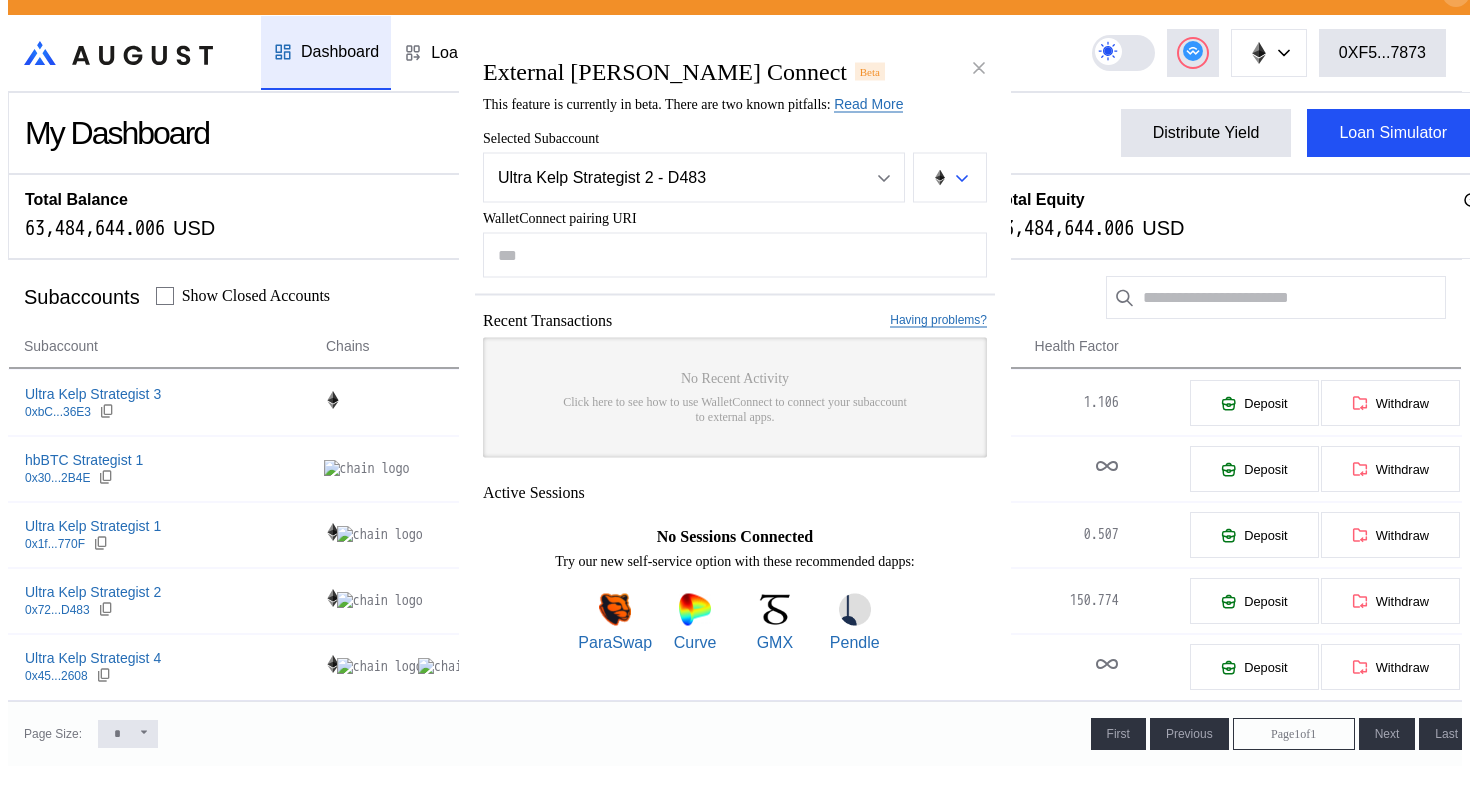 type on "**********" 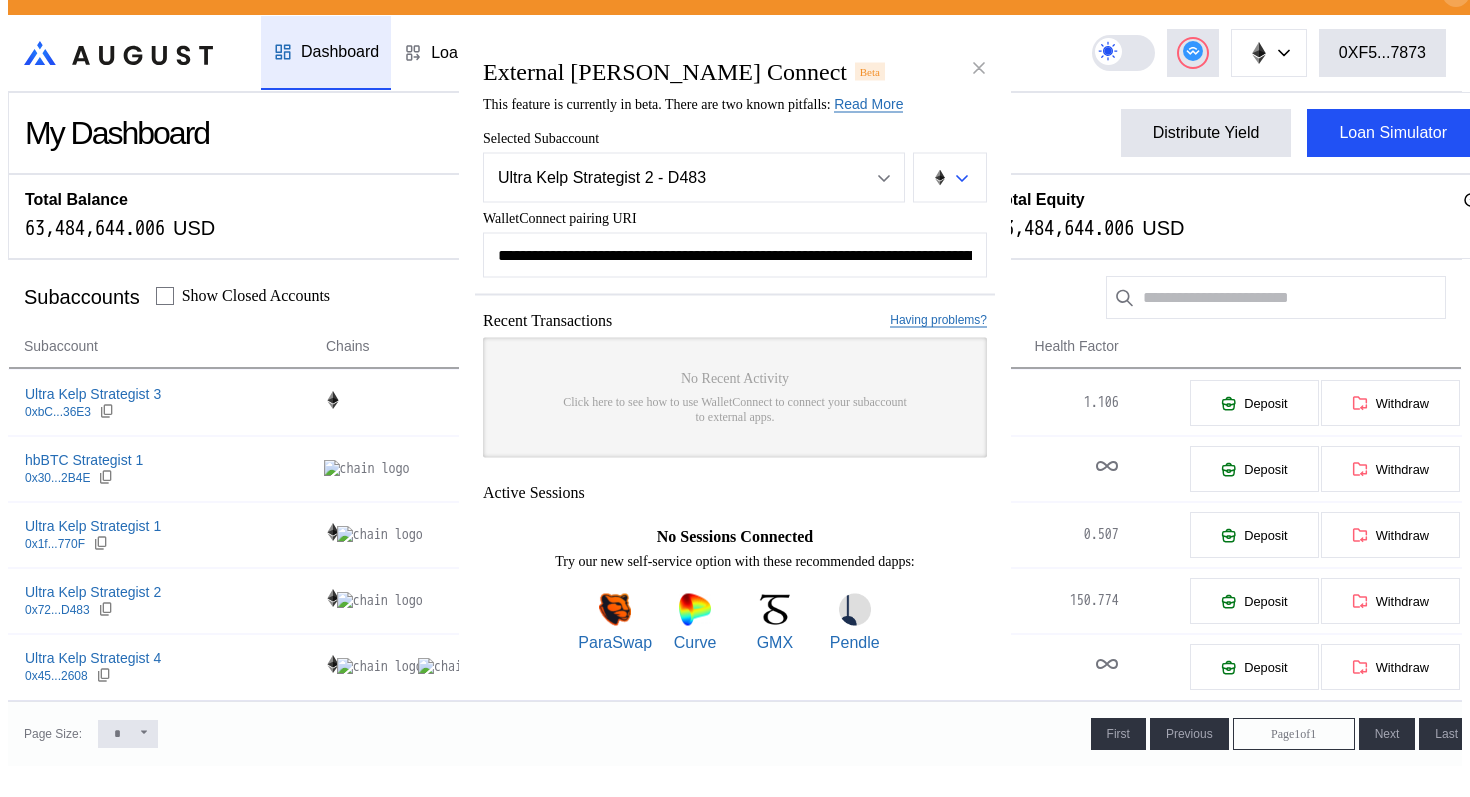 scroll, scrollTop: 0, scrollLeft: 1206, axis: horizontal 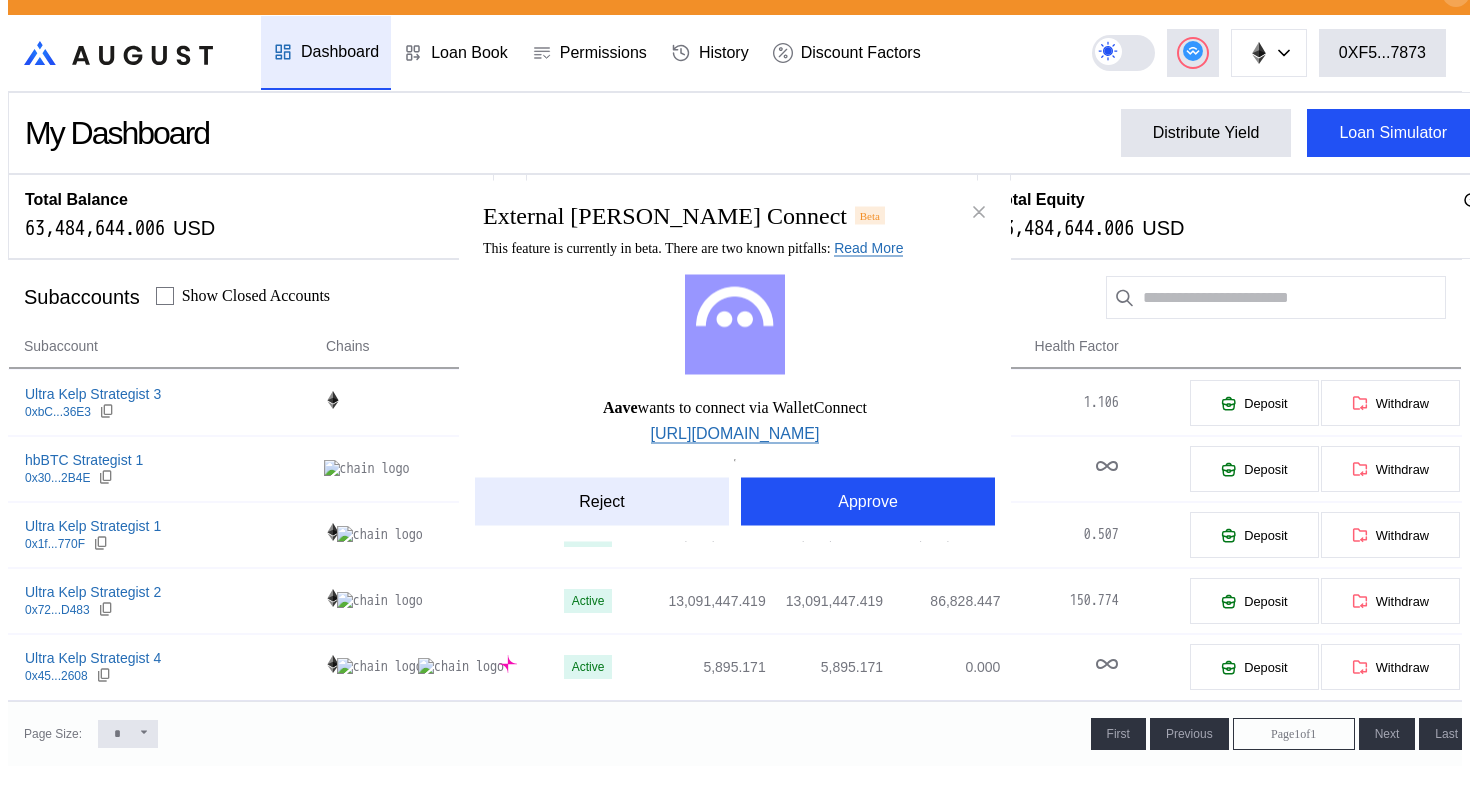 click on "Reject" at bounding box center [602, 501] 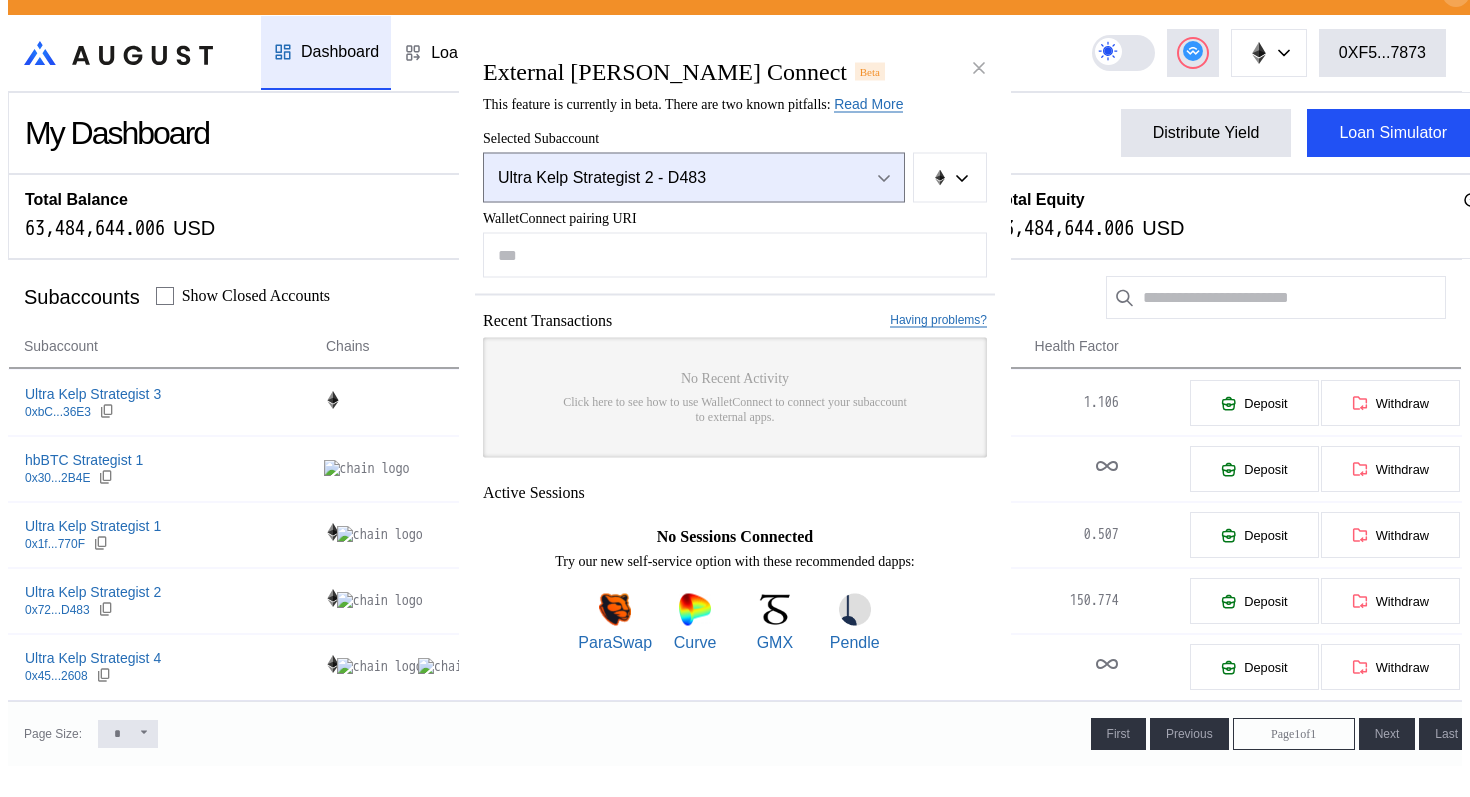 click on "Ultra Kelp Strategist 2 - D483" at bounding box center (694, 177) 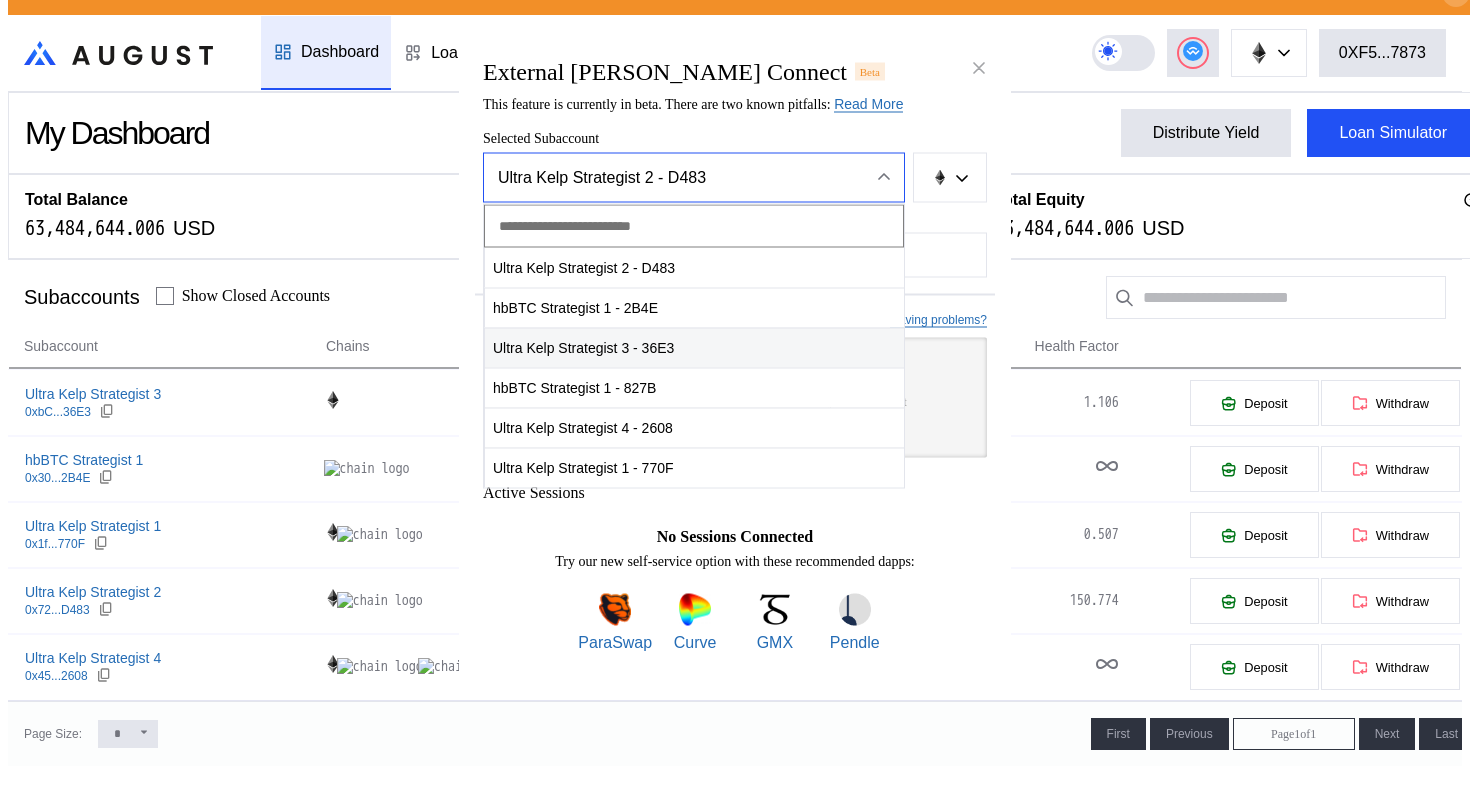 click on "Ultra Kelp Strategist 3 - 36E3" at bounding box center (694, 347) 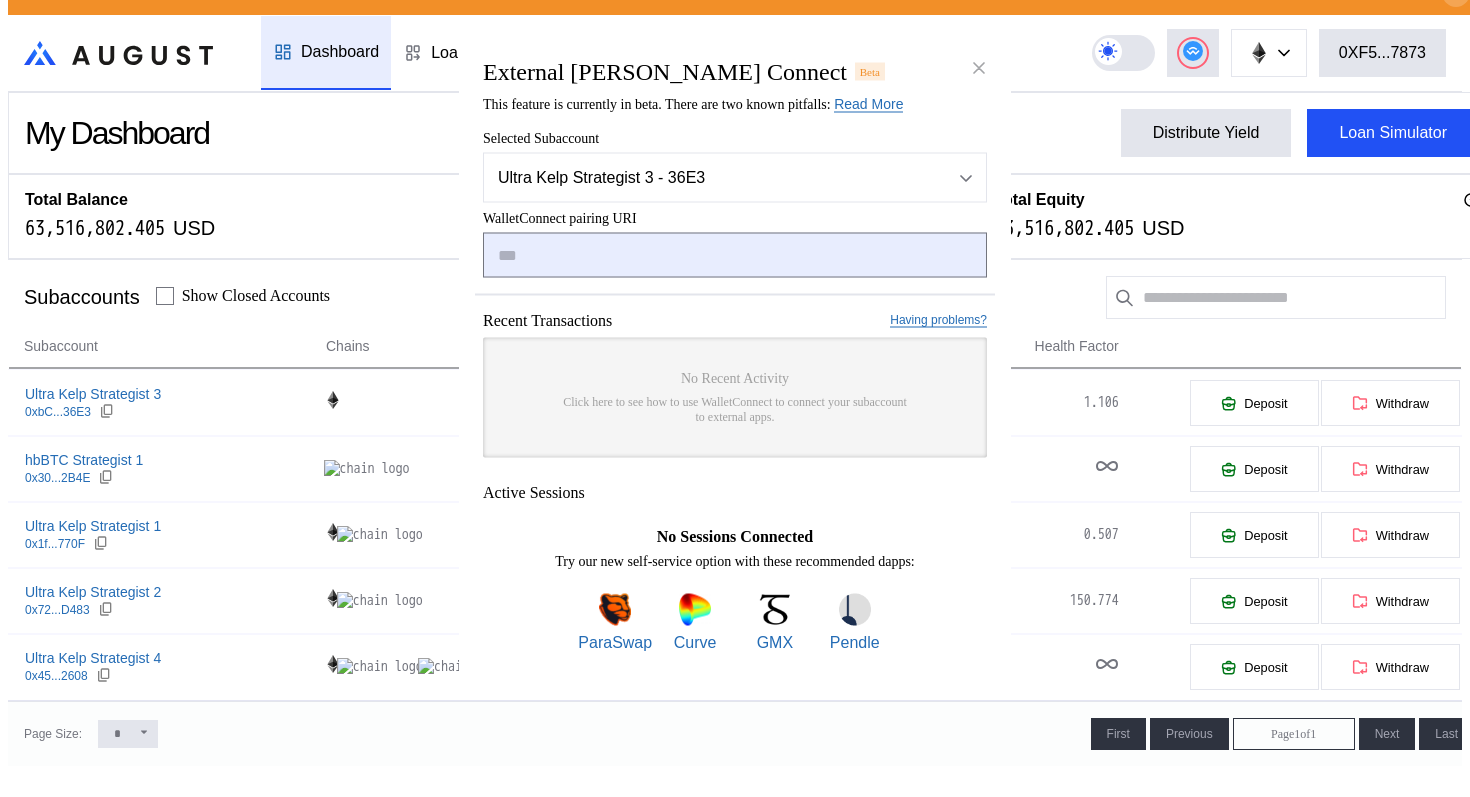 click at bounding box center (735, 254) 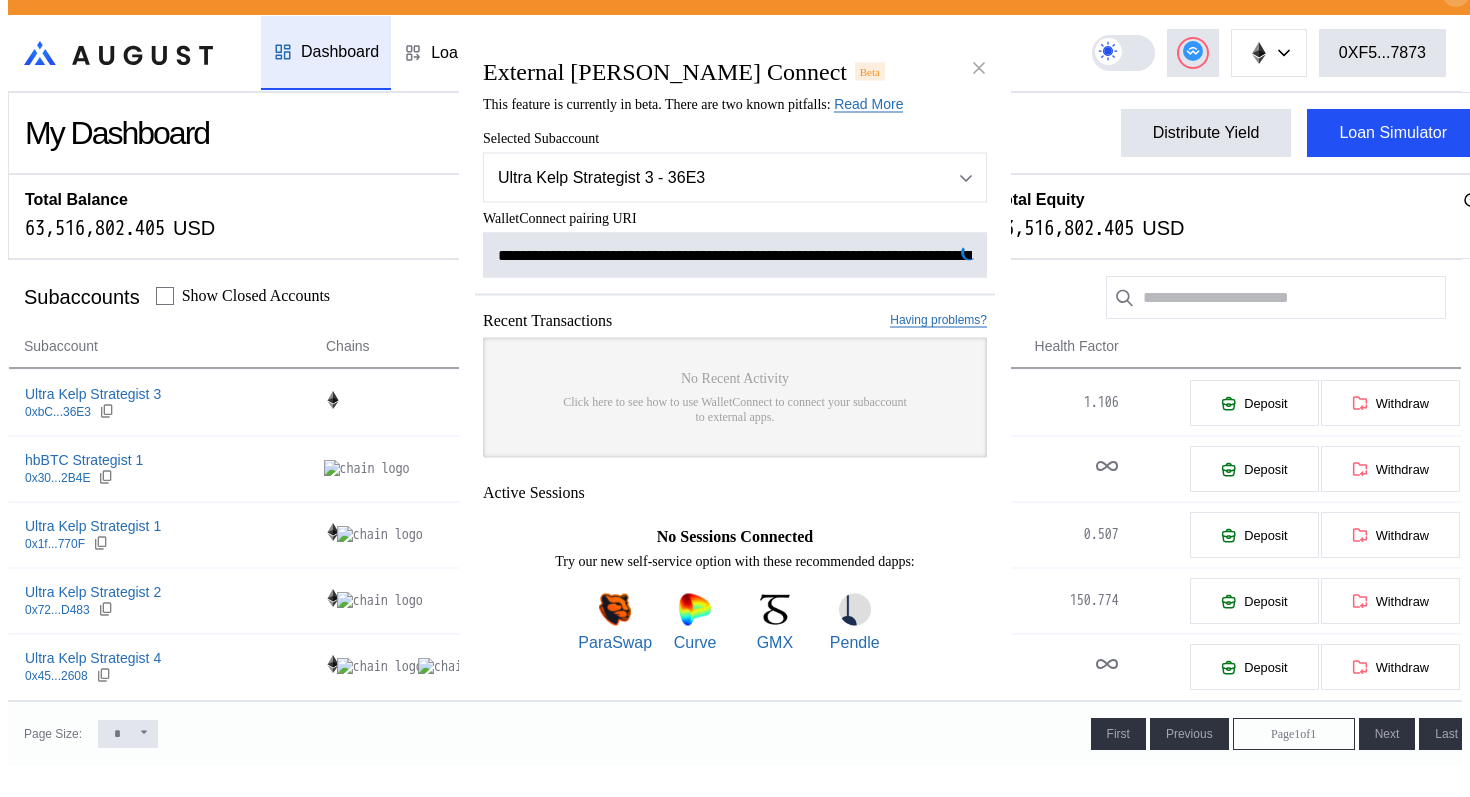 scroll, scrollTop: 0, scrollLeft: 1197, axis: horizontal 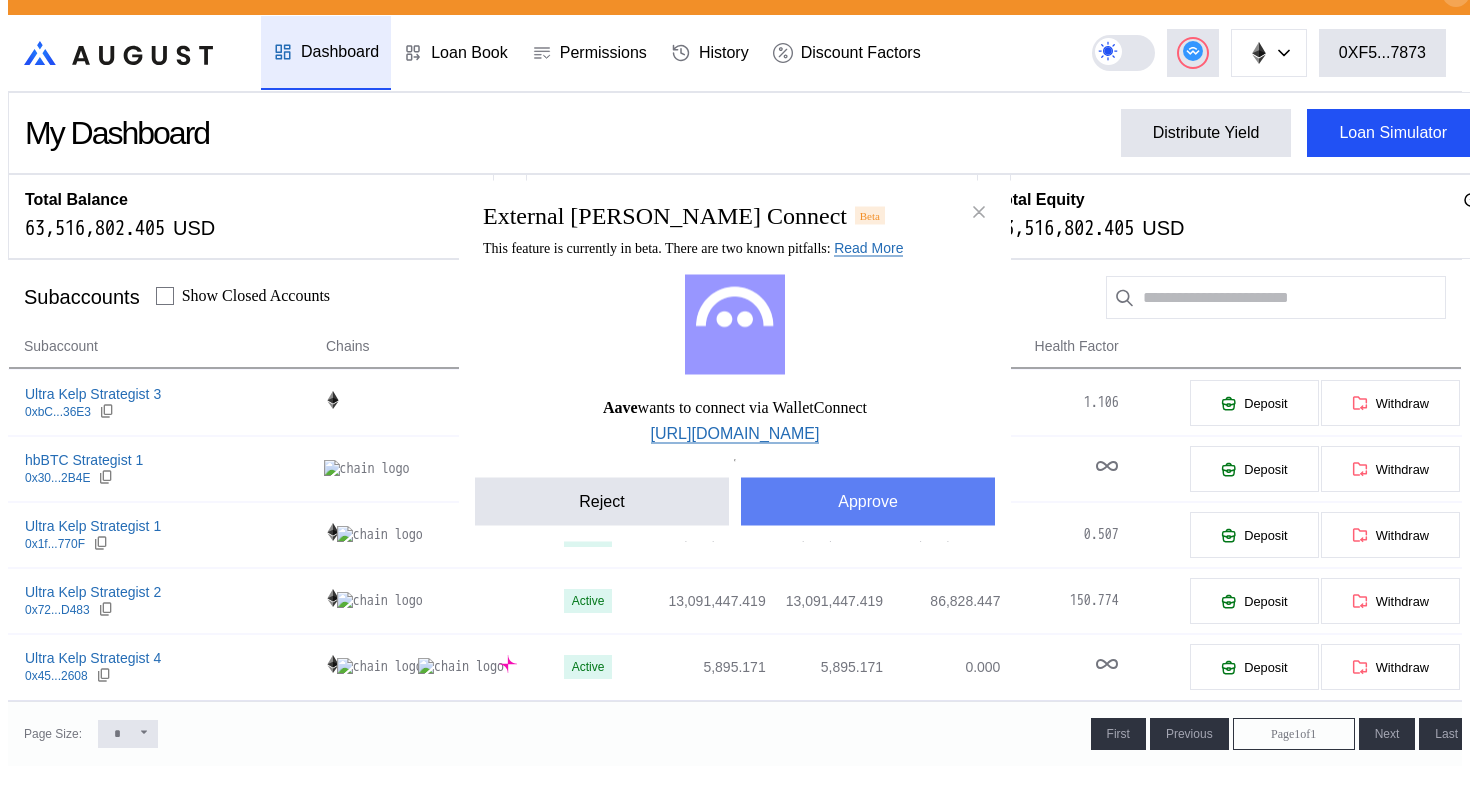 click on "Approve" at bounding box center [868, 501] 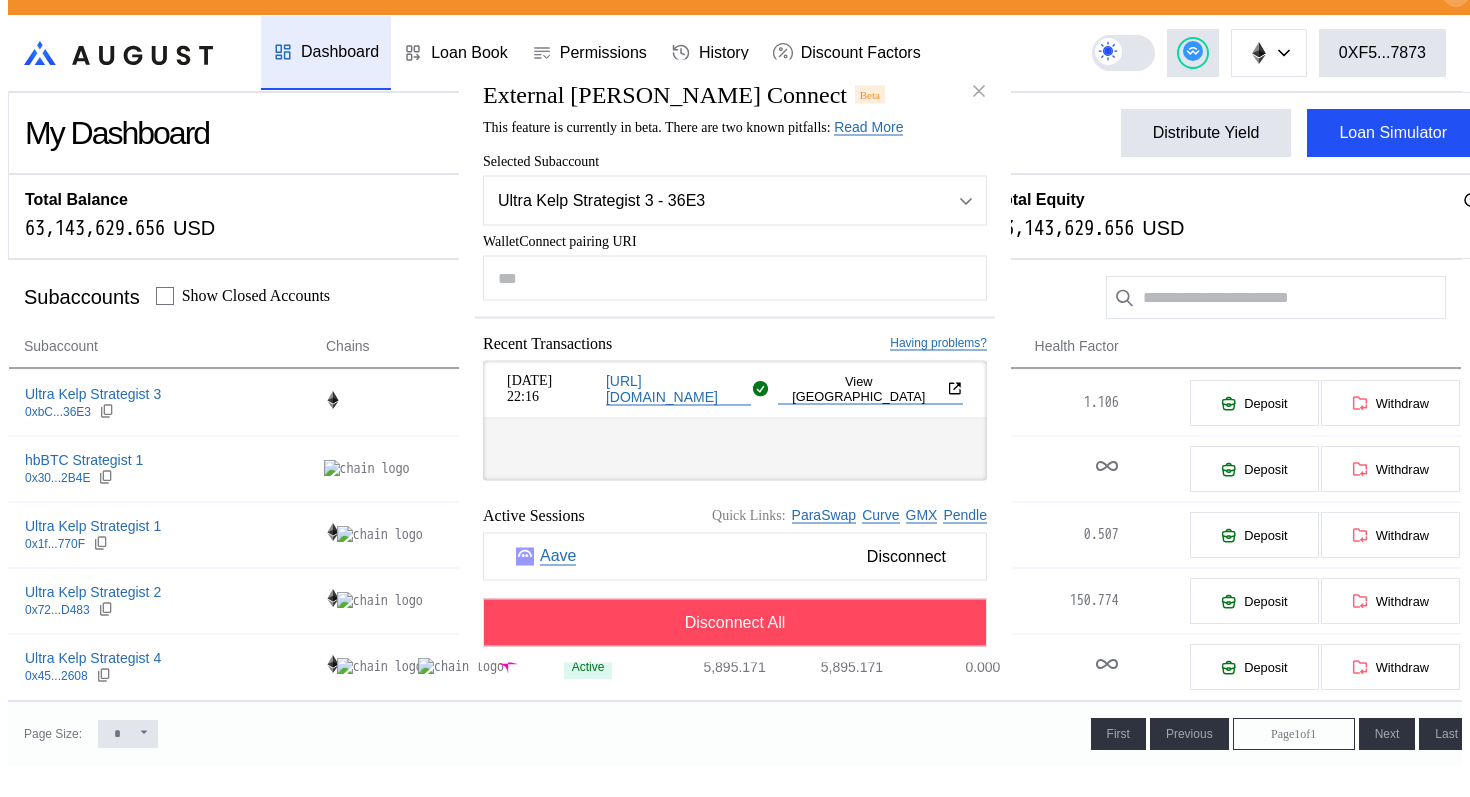 paste on "**********" 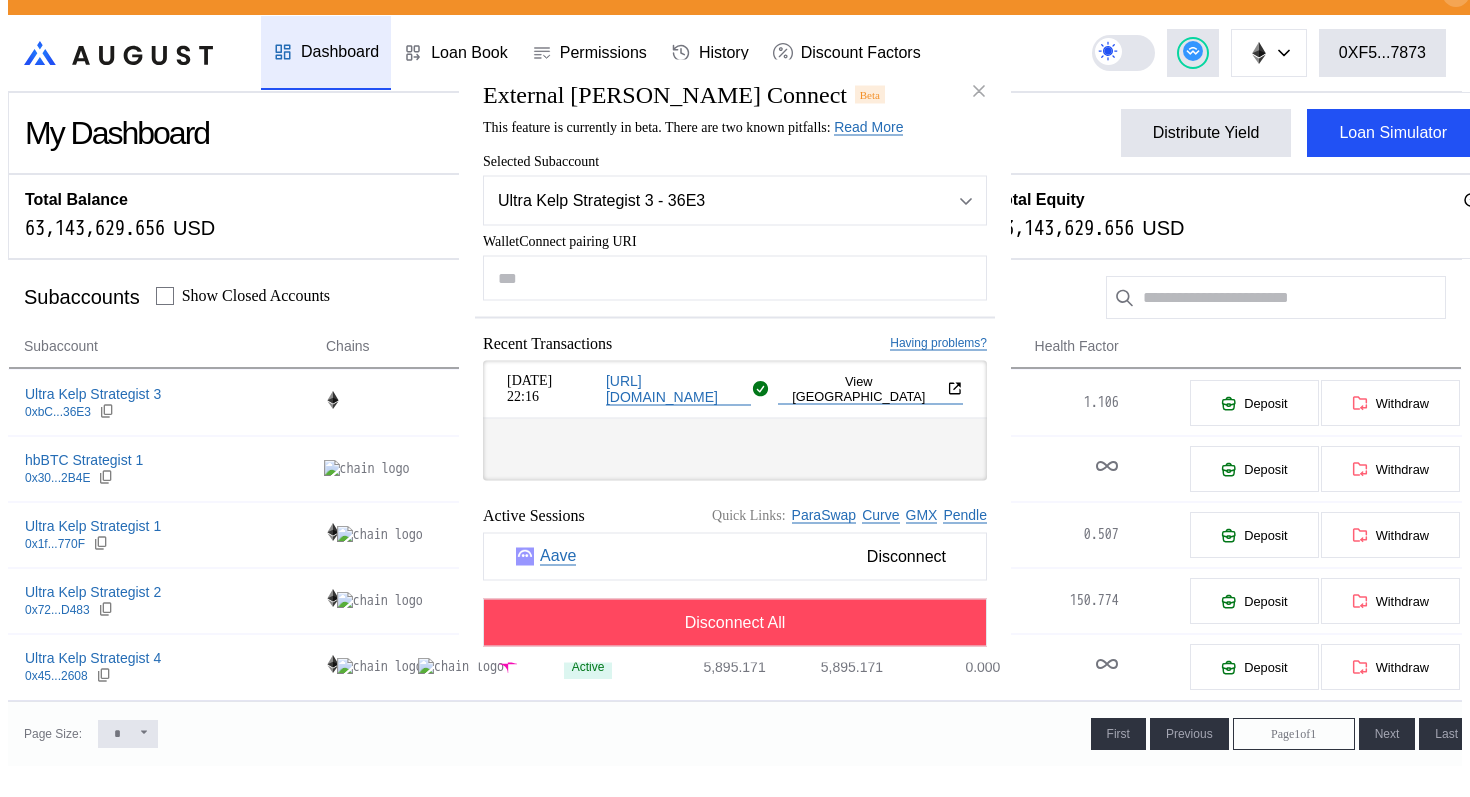 type on "**********" 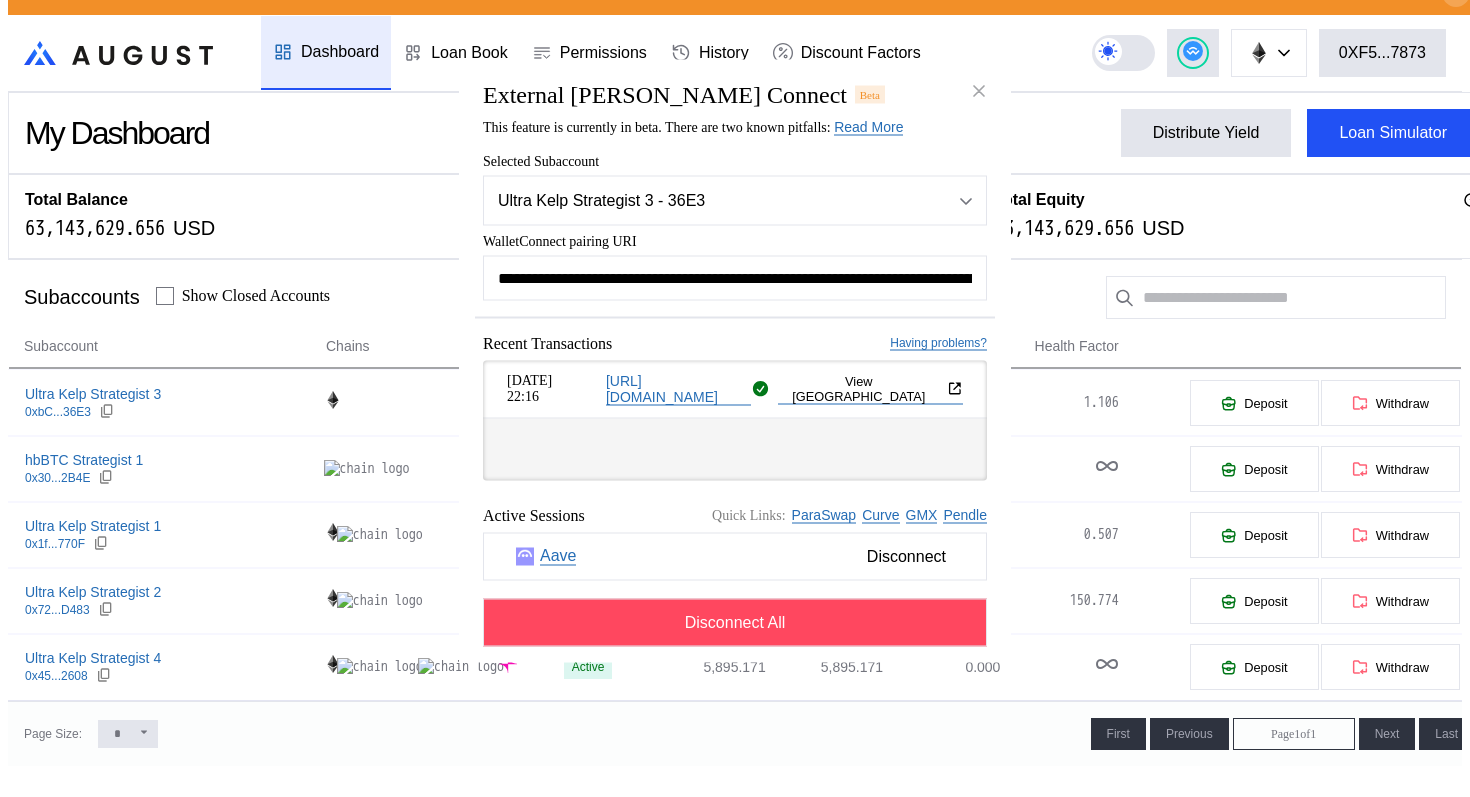 scroll, scrollTop: 0, scrollLeft: 1204, axis: horizontal 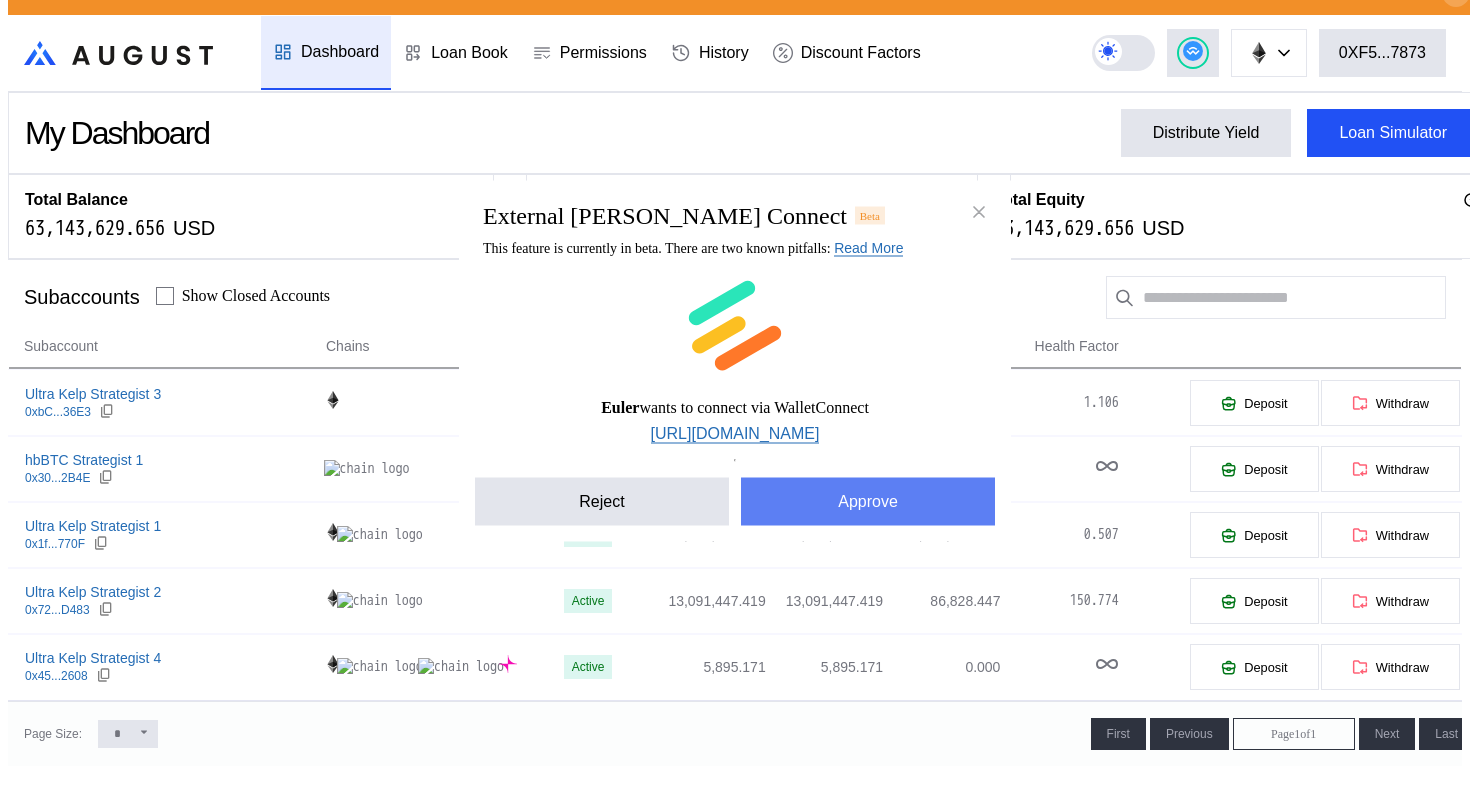 click on "Approve" at bounding box center (868, 501) 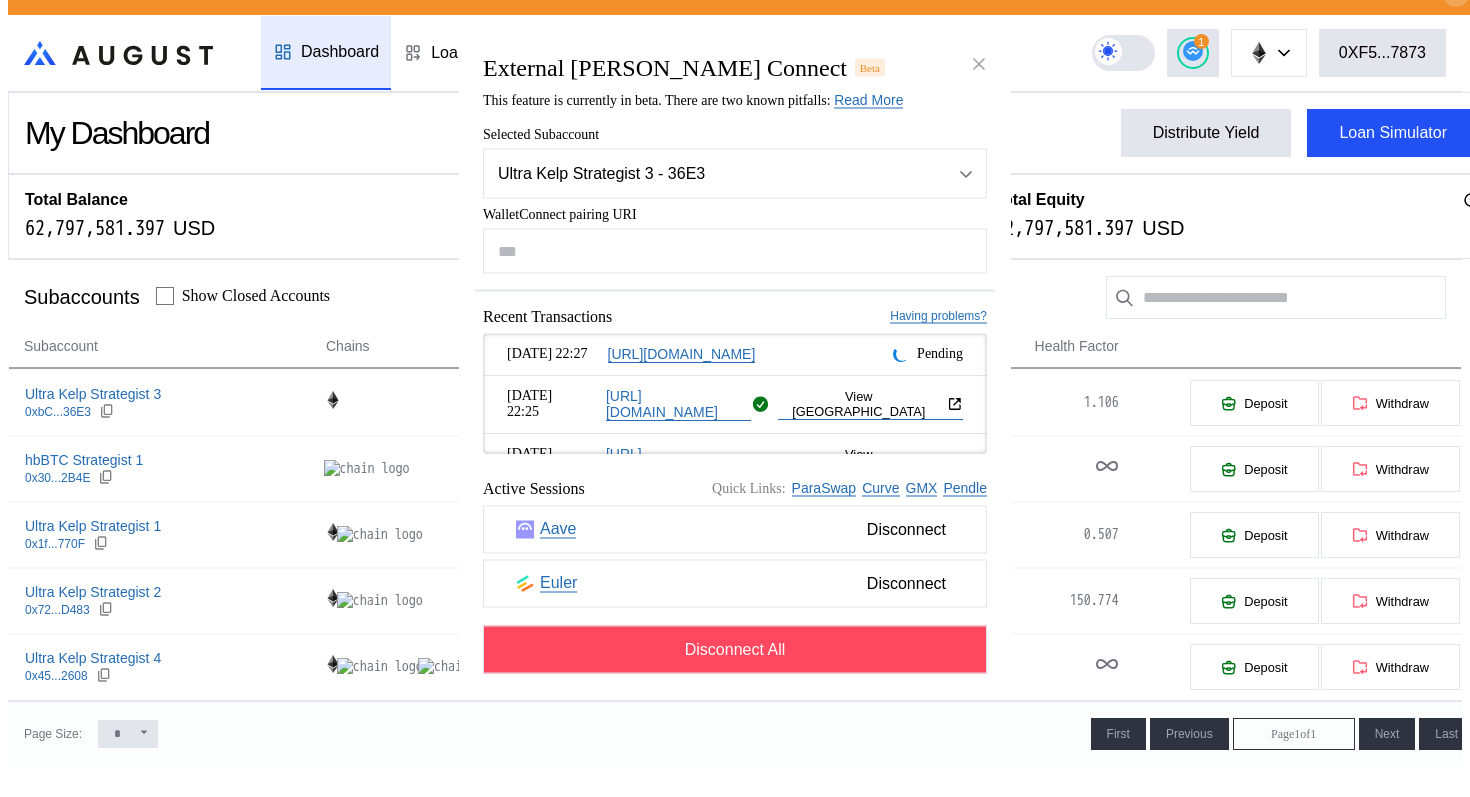 click on "External [PERSON_NAME] Connect Beta This feature is currently in beta. There are two known pitfalls:   Read More Once you submit a transaction on the target app. The transaction will look as if it's in pending state forever. Rest assured, you can verify your transaction has been confirmed on etherscan. If your wallet stops prompting you for signatures, please disconnect your wallet and hard refresh.   Selected Subaccount Ultra Kelp Strategist 3 - 36E3 Ultra Kelp Strategist 2 - D483 hbBTC Strategist 1 - 2B4E Ultra Kelp Strategist 3 - 36E3 hbBTC Strategist 1 - 827B Ultra Kelp Strategist 4 - 2608 Ultra Kelp Strategist 1 - 770F WalletConnect pairing URI Recent Transactions Having problems? [DATE] 22:27 [URL][DOMAIN_NAME] Pending [DATE] 22:25 [URL][DOMAIN_NAME] View [GEOGRAPHIC_DATA] [DATE] 22:22 [URL][DOMAIN_NAME] View [GEOGRAPHIC_DATA] [DATE] 22:20 [URL][DOMAIN_NAME] View [GEOGRAPHIC_DATA] [DATE] 22:16 [URL][DOMAIN_NAME] View TX Checking if the selected subaccount has account abstraction enabled Active Sessions Quick Links: ParaSwap Curve" at bounding box center (735, 2005) 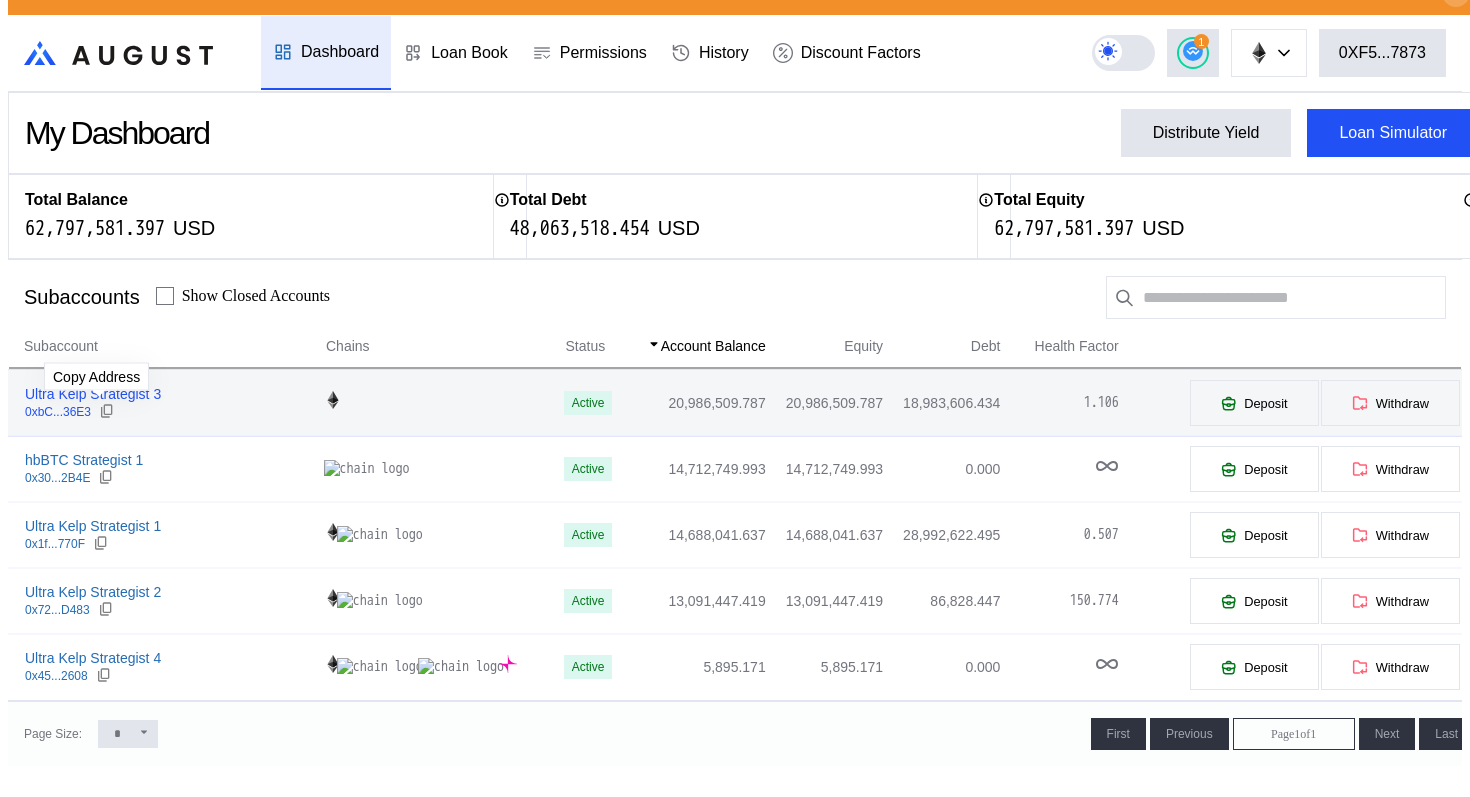 click 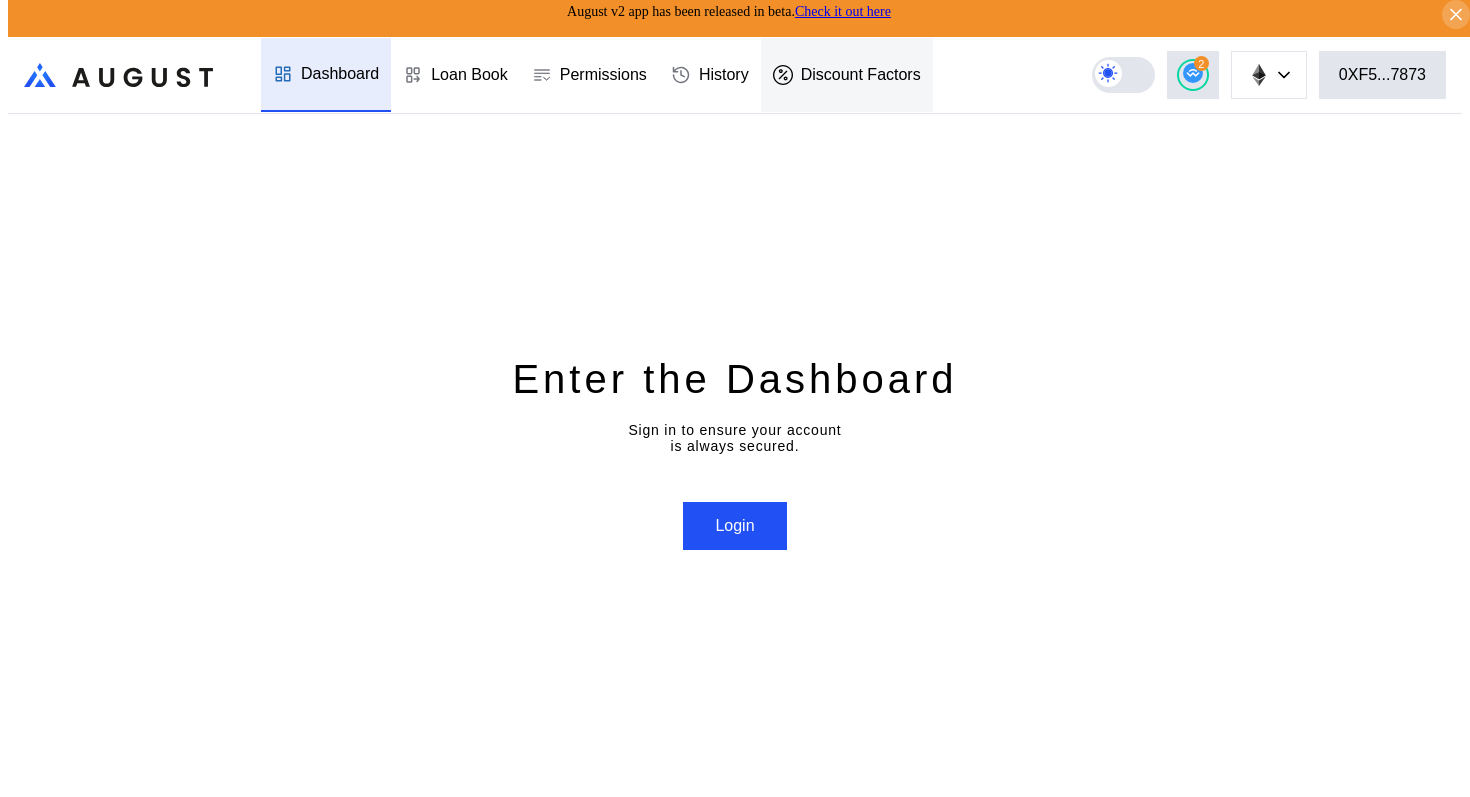 scroll, scrollTop: 0, scrollLeft: 0, axis: both 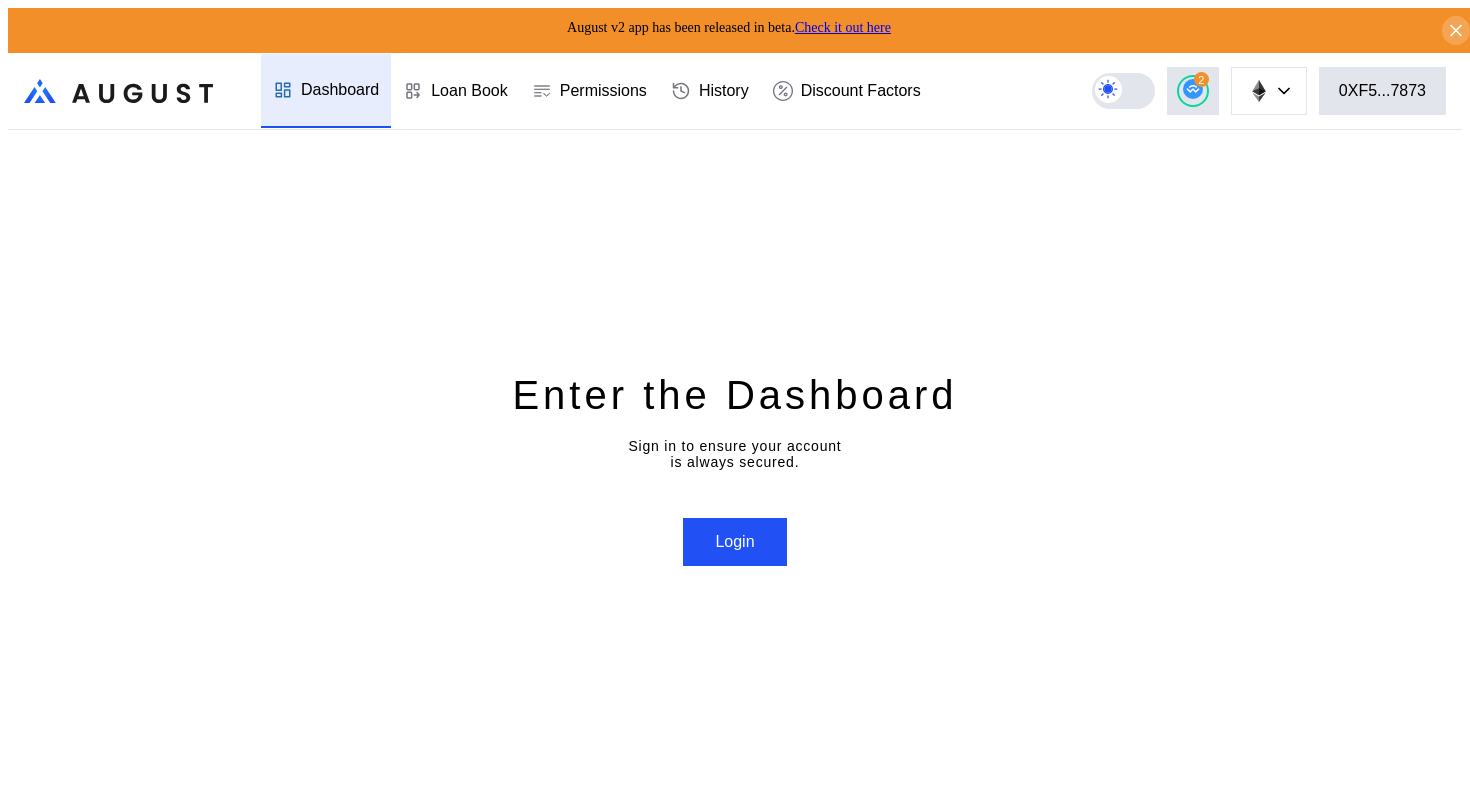 click on "Enter the Dashboard Sign in to ensure your account  is always secured. Login" at bounding box center [735, 467] 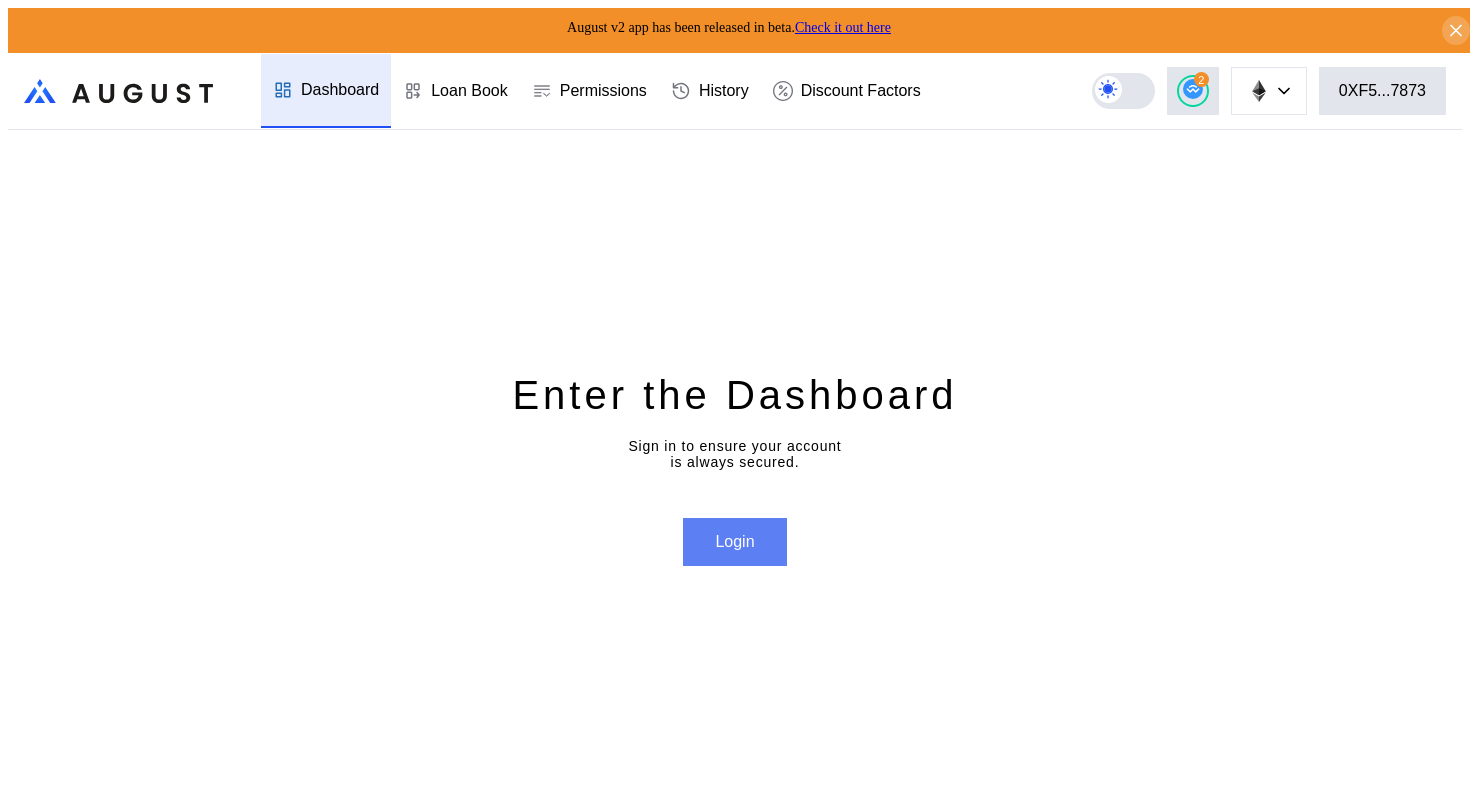 click on "Login" at bounding box center [734, 542] 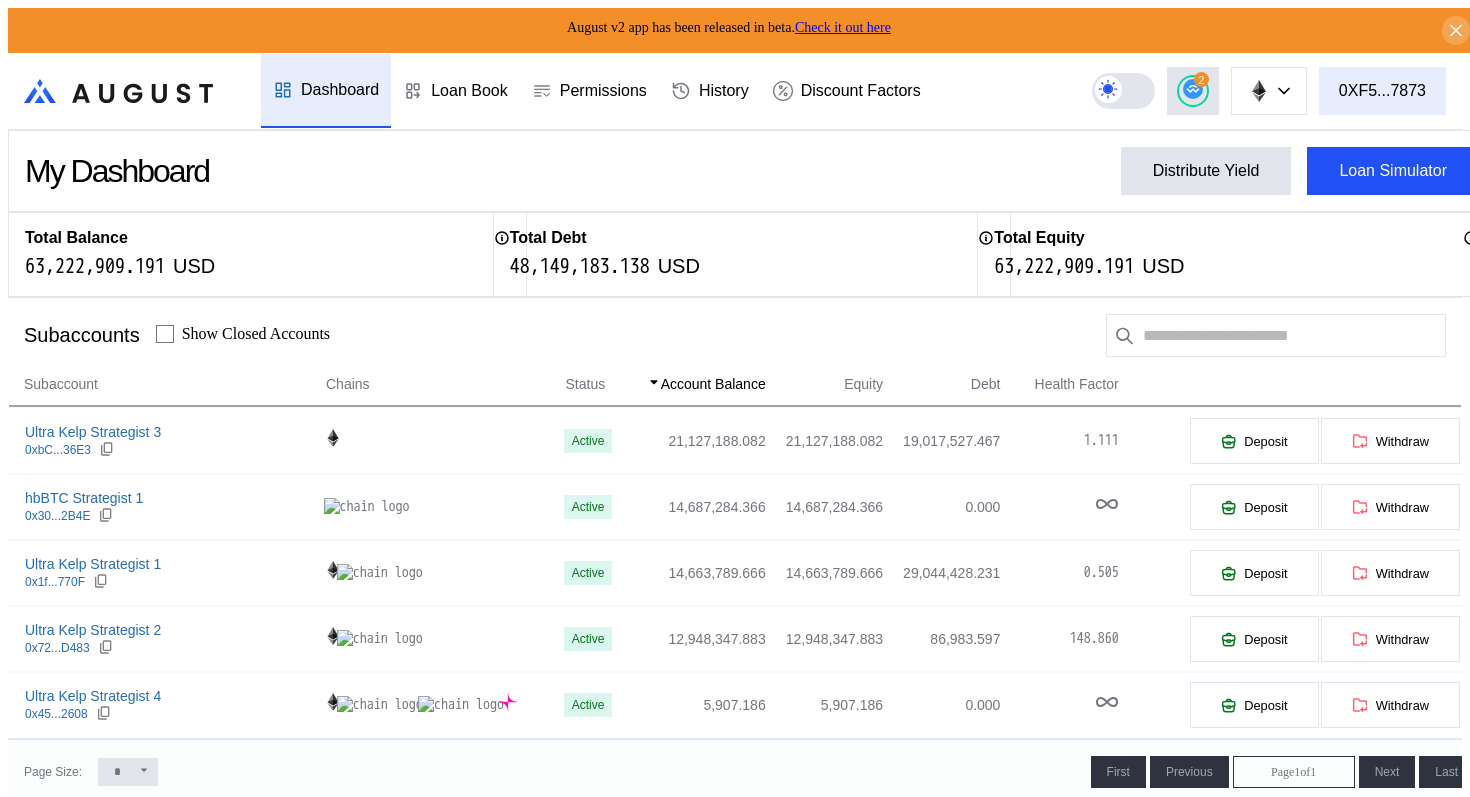 click on "0XF5...7873" at bounding box center [1382, 91] 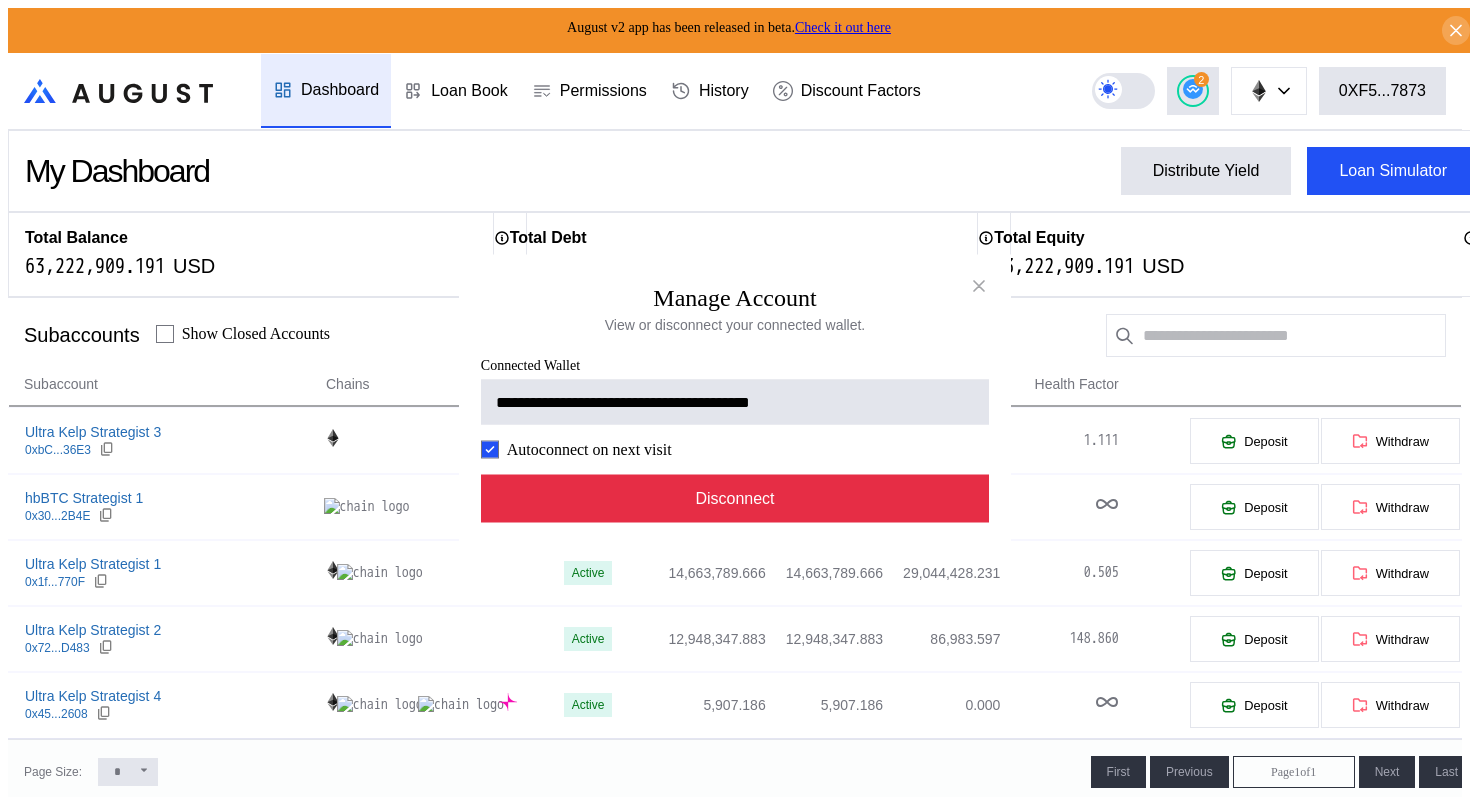 click on "Disconnect" at bounding box center [735, 498] 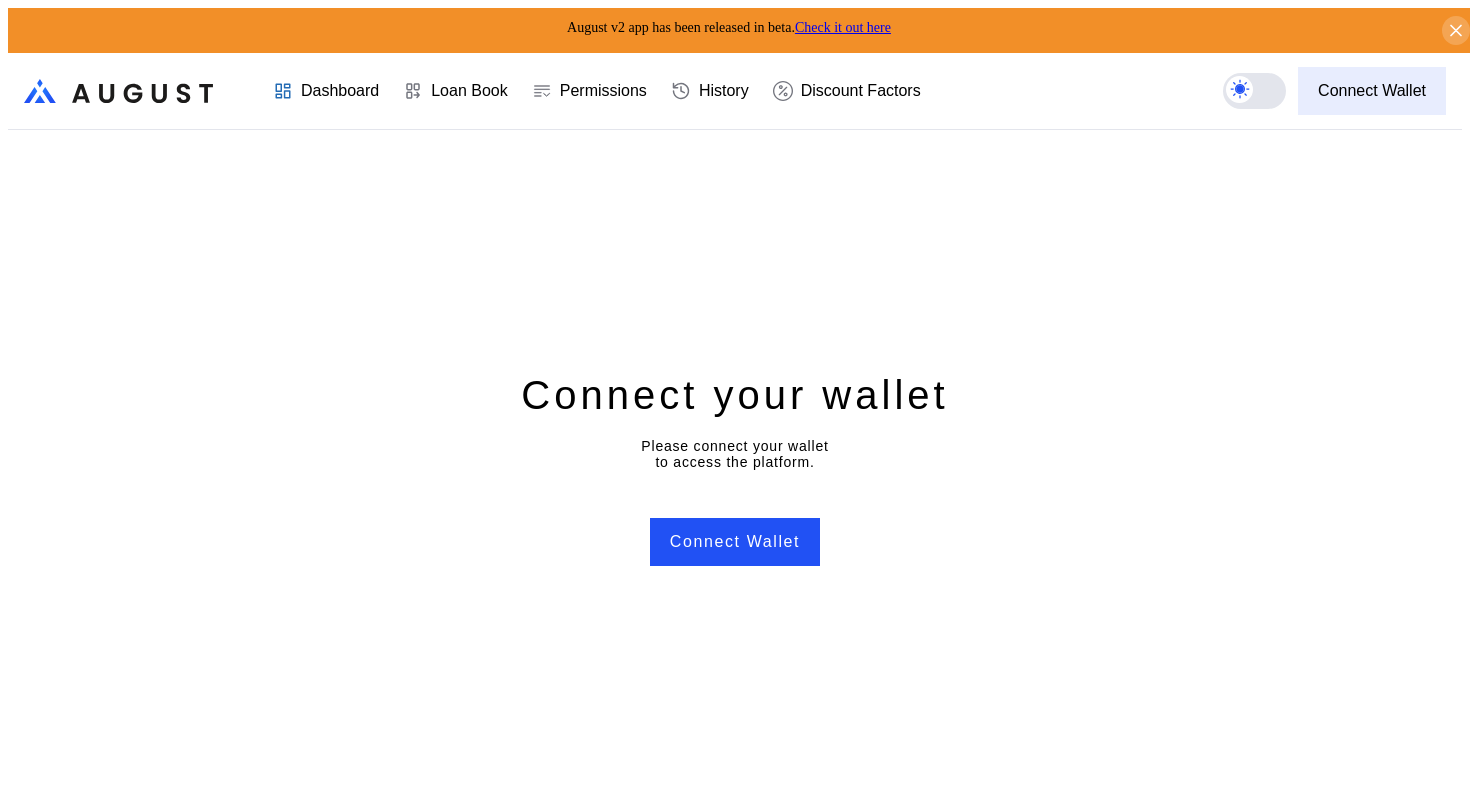 click on "Connect Wallet" at bounding box center [1372, 91] 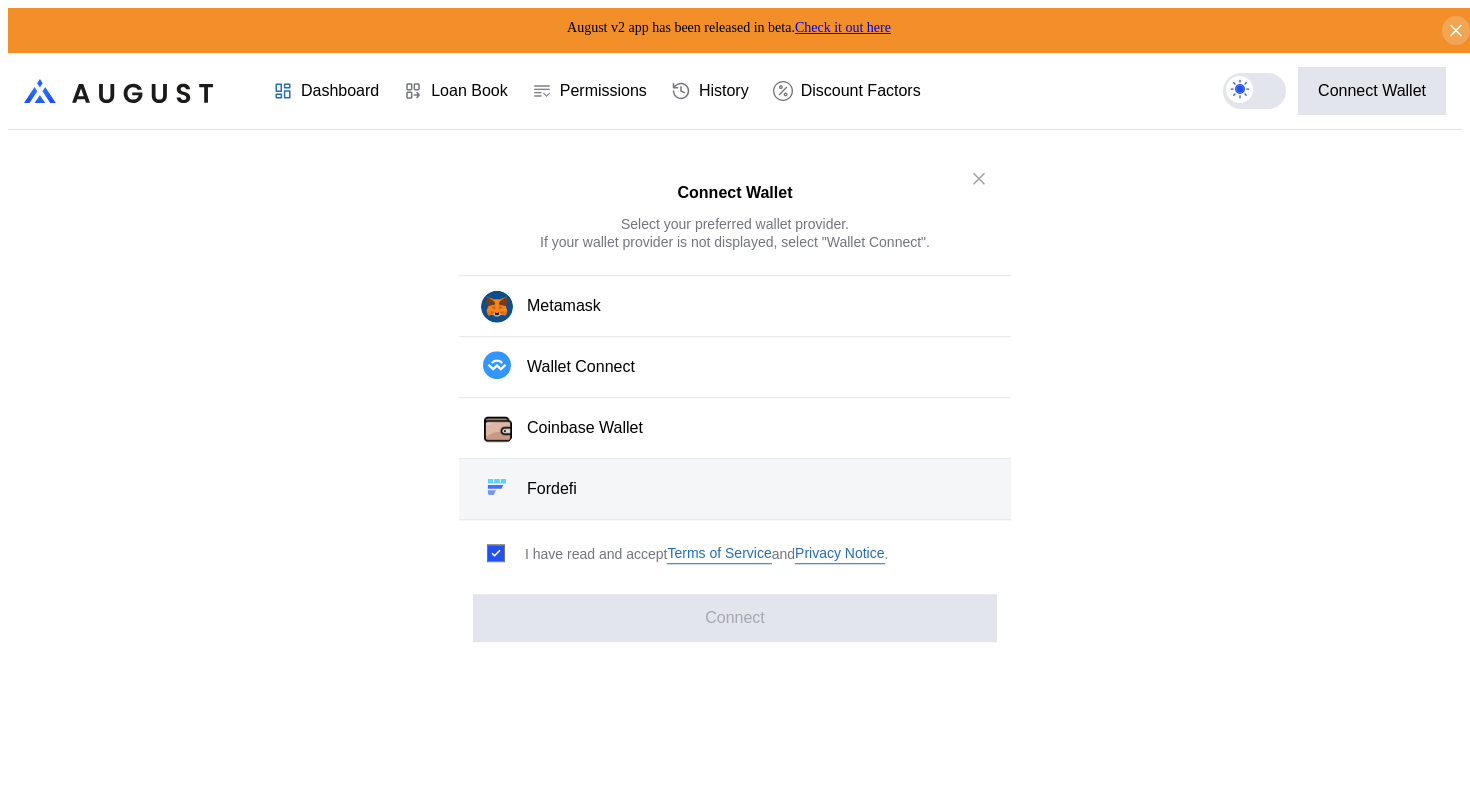 click on "Fordefi" at bounding box center [735, 490] 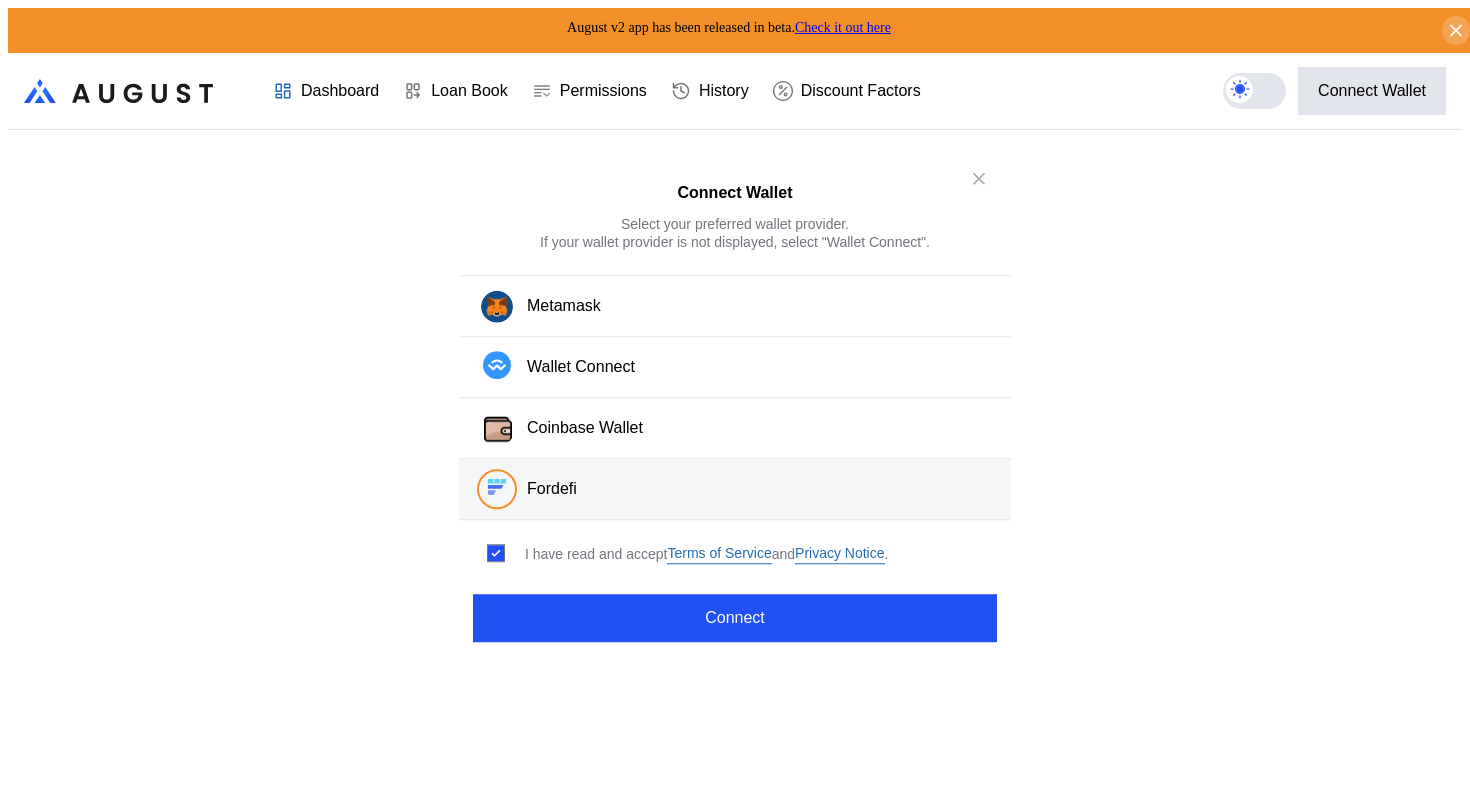 click on "Connect Wallet Select your preferred wallet provider. If your wallet provider is not displayed, select "Wallet Connect". Metamask Wallet Connect Coinbase Wallet Fordefi I have read and accept  Terms of Service  and  Privacy Notice . Connect" at bounding box center (735, 805) 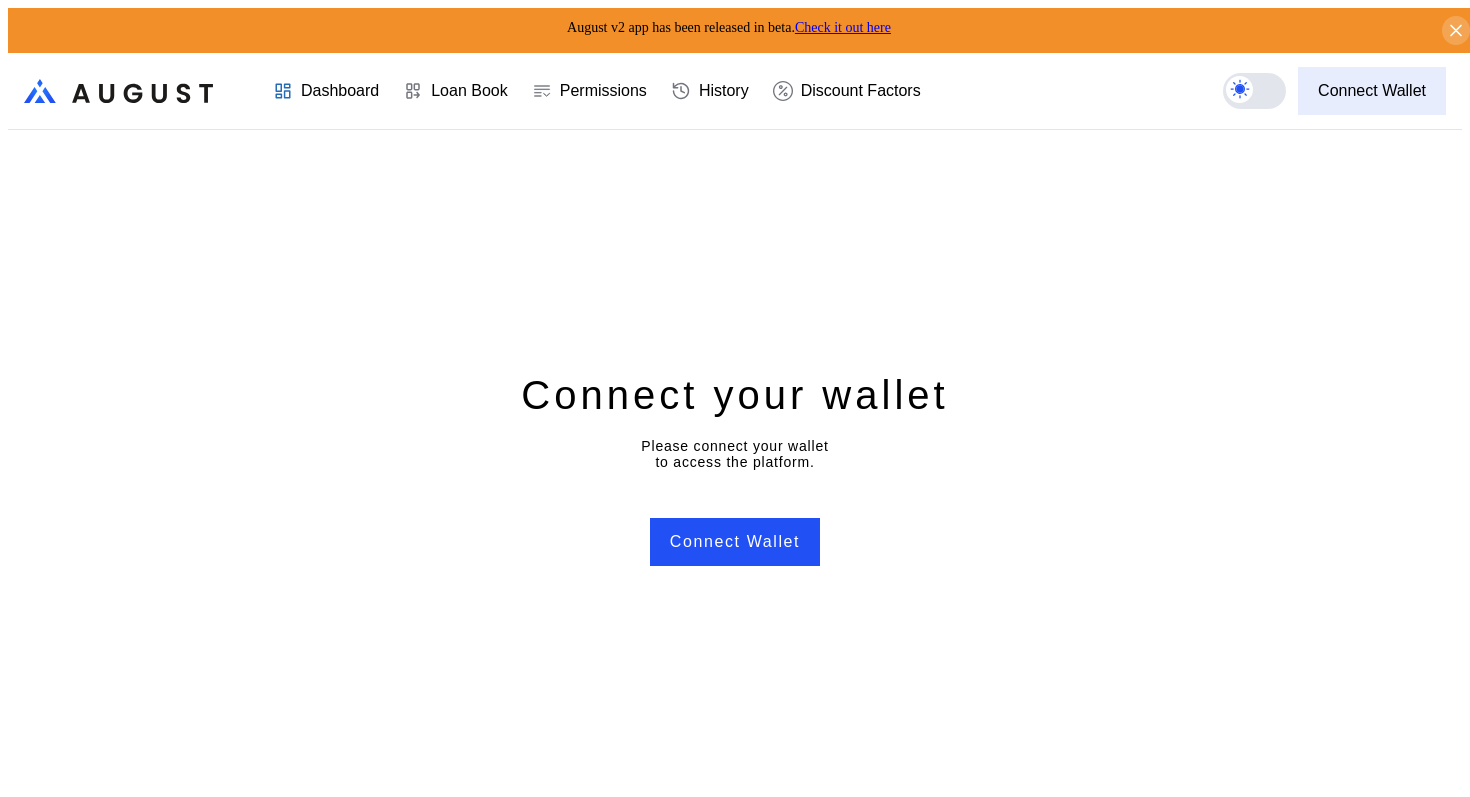 click on "Connect Wallet" at bounding box center [1372, 91] 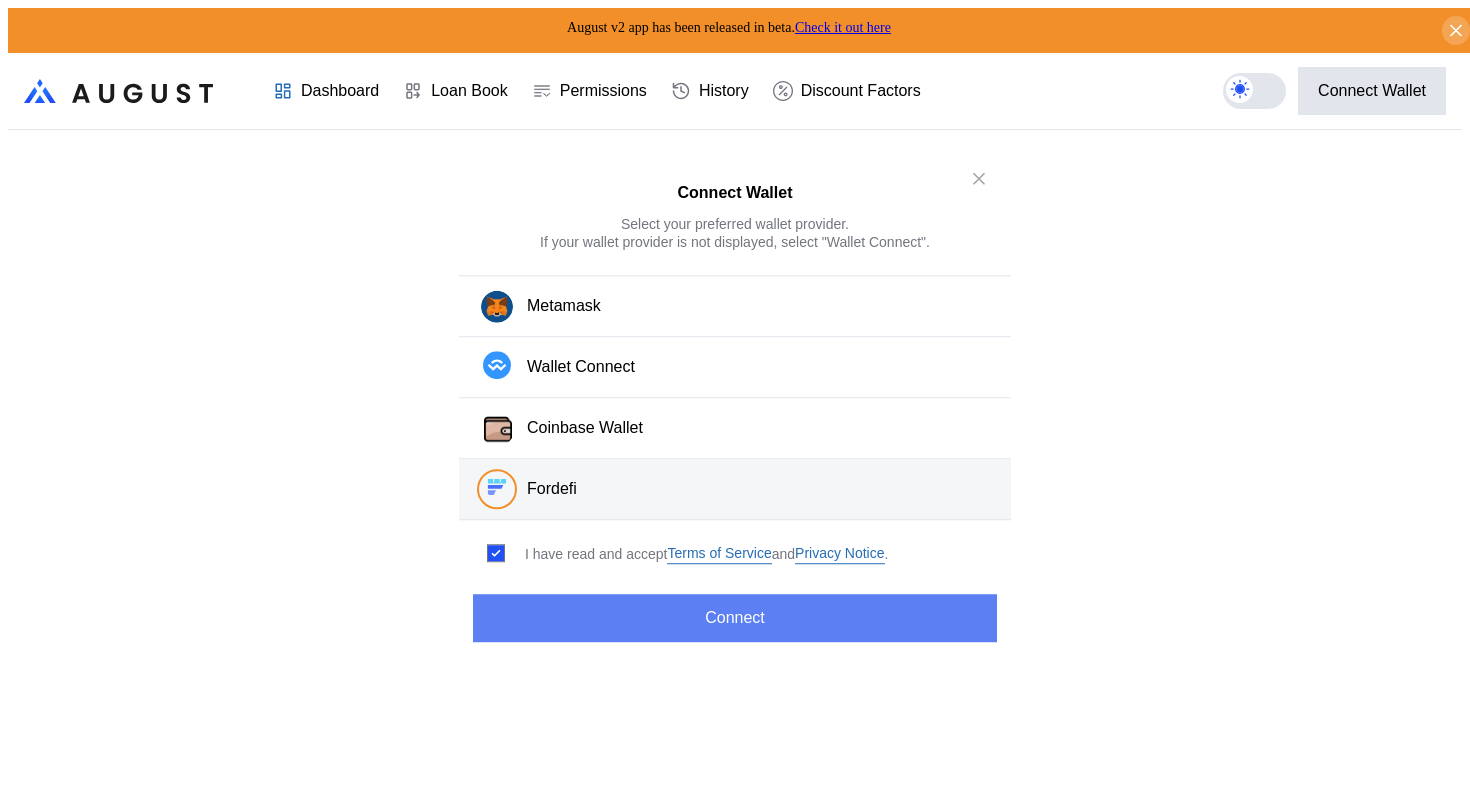 click on "Connect" at bounding box center (735, 618) 